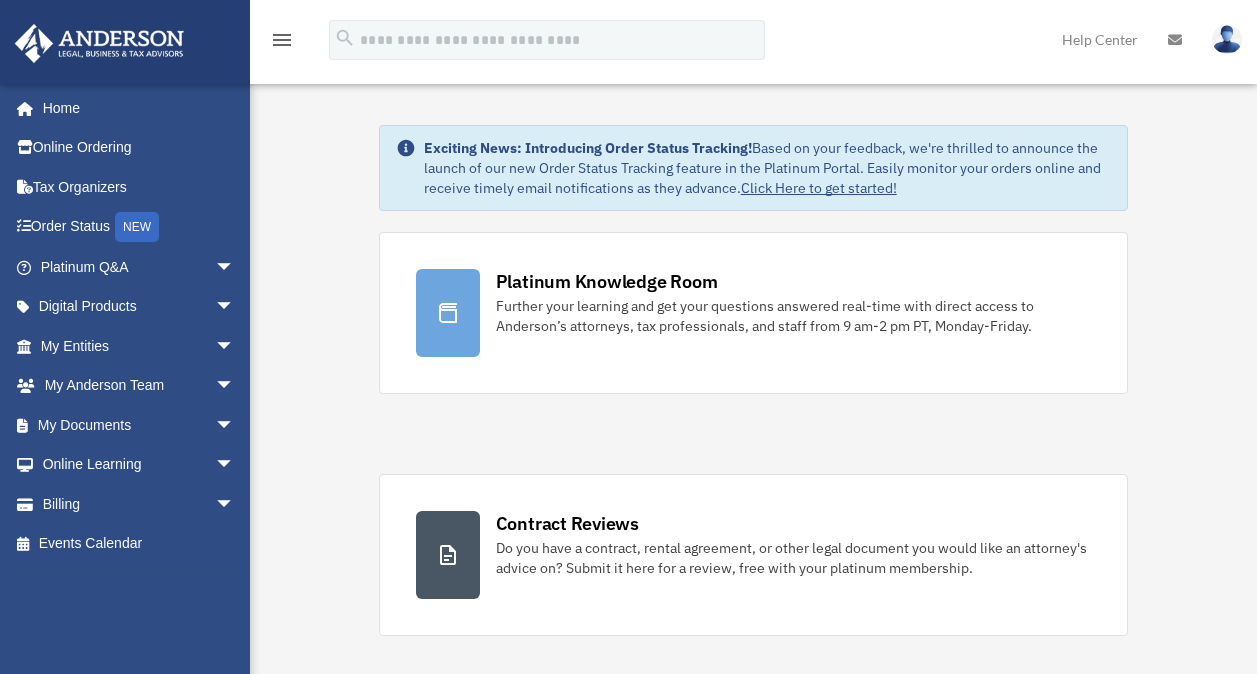 scroll, scrollTop: 0, scrollLeft: 0, axis: both 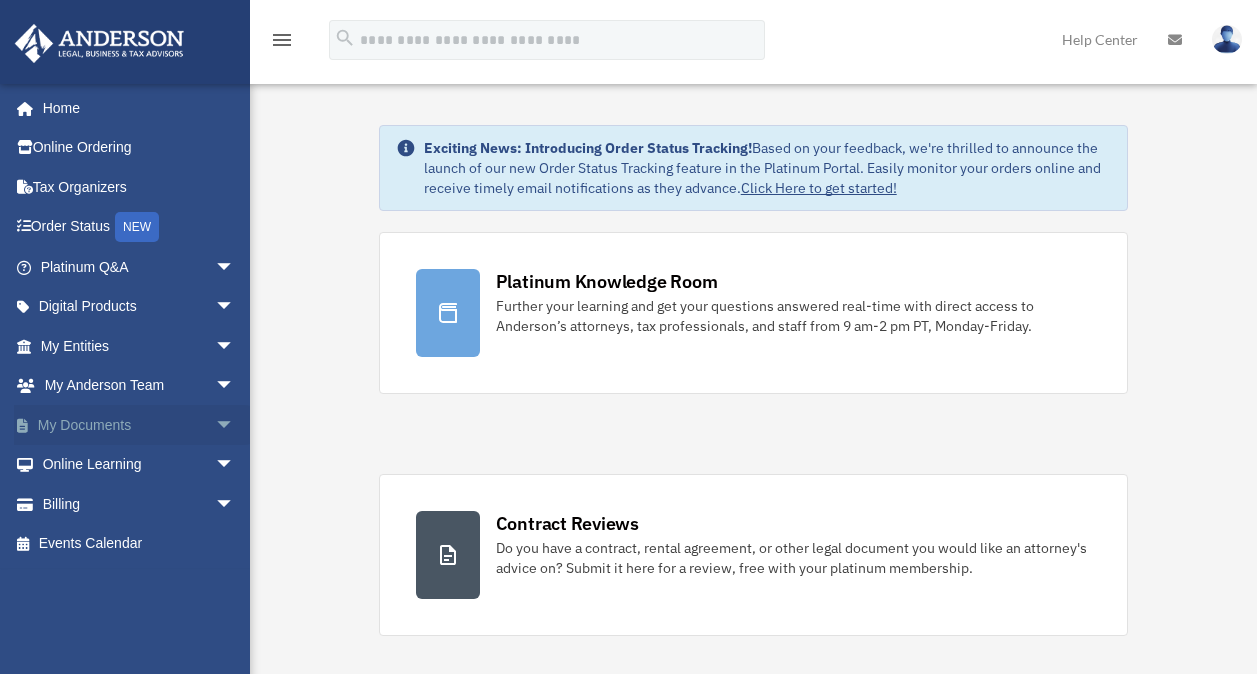 click on "My Documents arrow_drop_down" at bounding box center (139, 425) 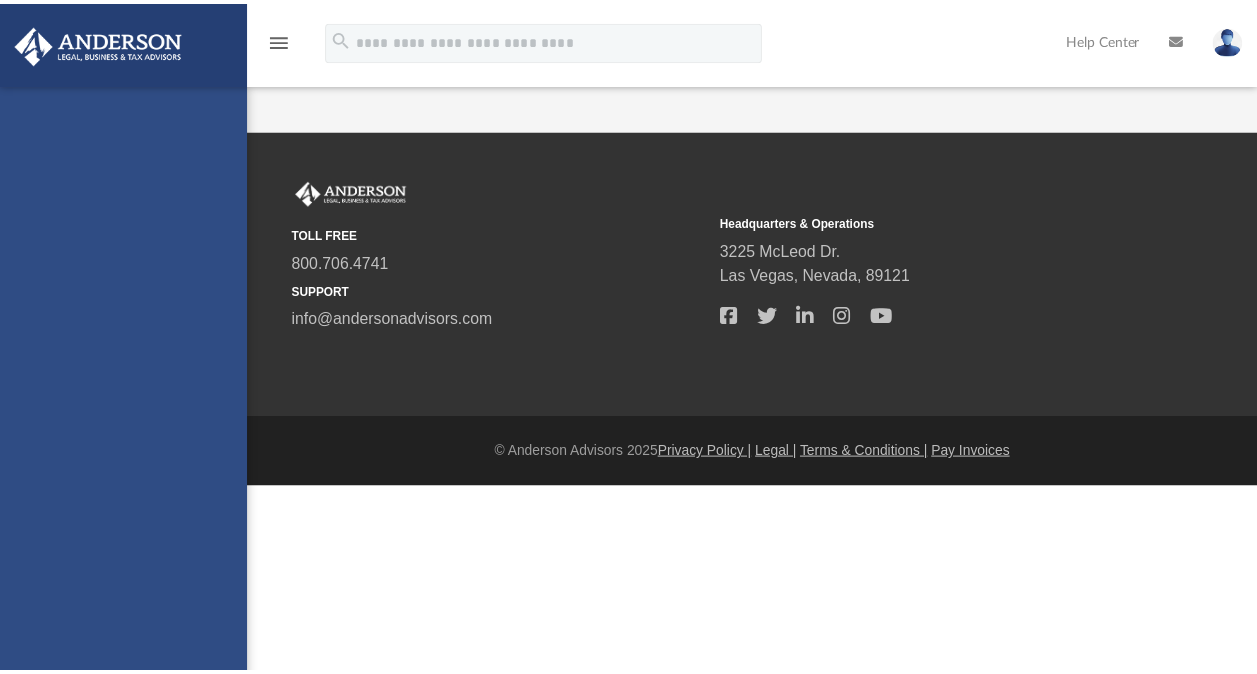 scroll, scrollTop: 0, scrollLeft: 0, axis: both 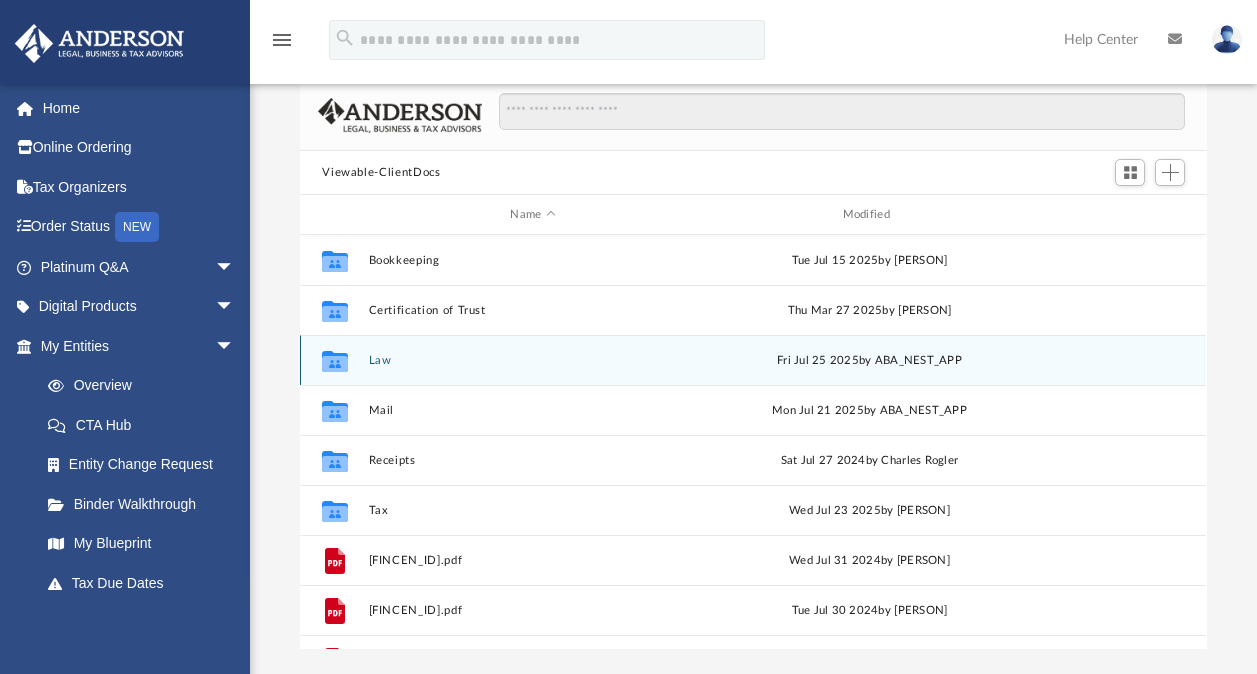 click on "Law" at bounding box center [533, 360] 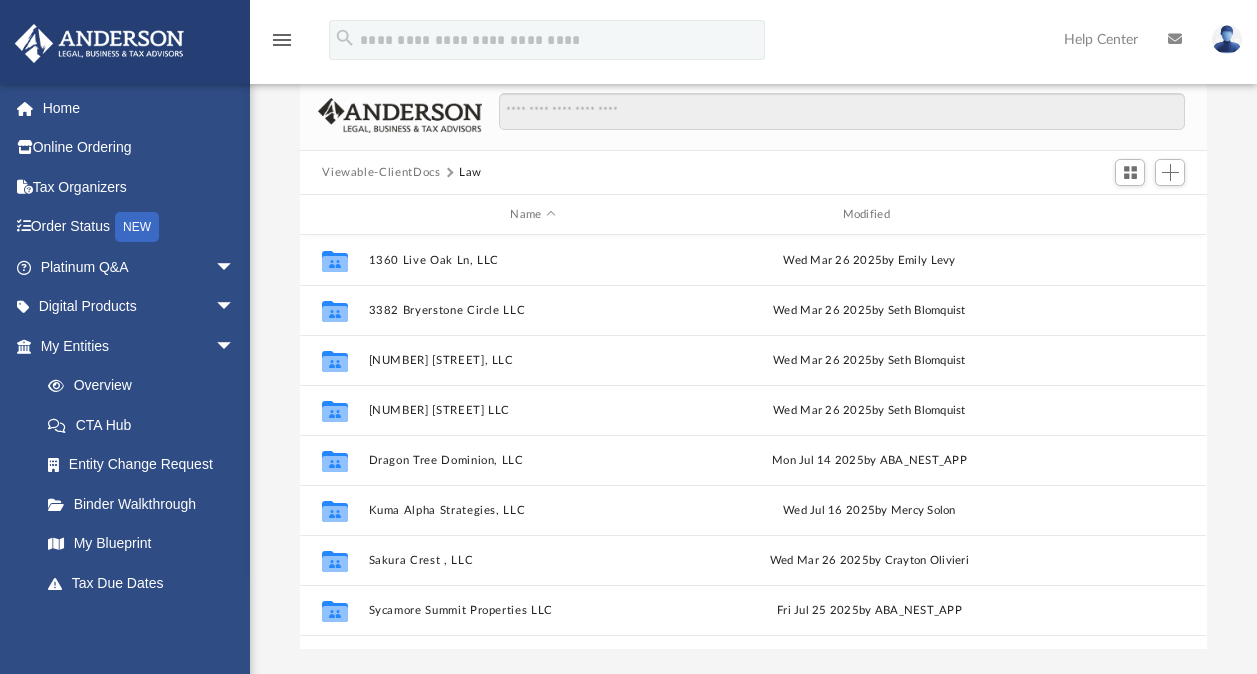 scroll, scrollTop: 35, scrollLeft: 0, axis: vertical 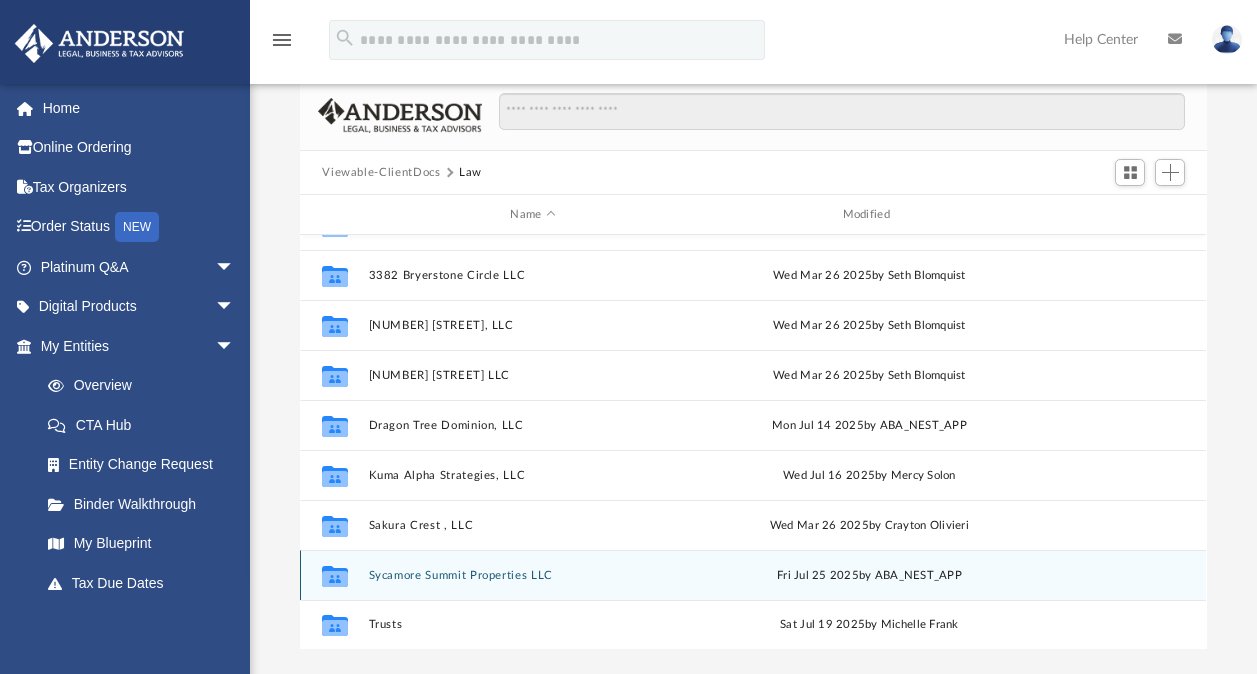click on "Sycamore Summit Properties LLC" at bounding box center [533, 575] 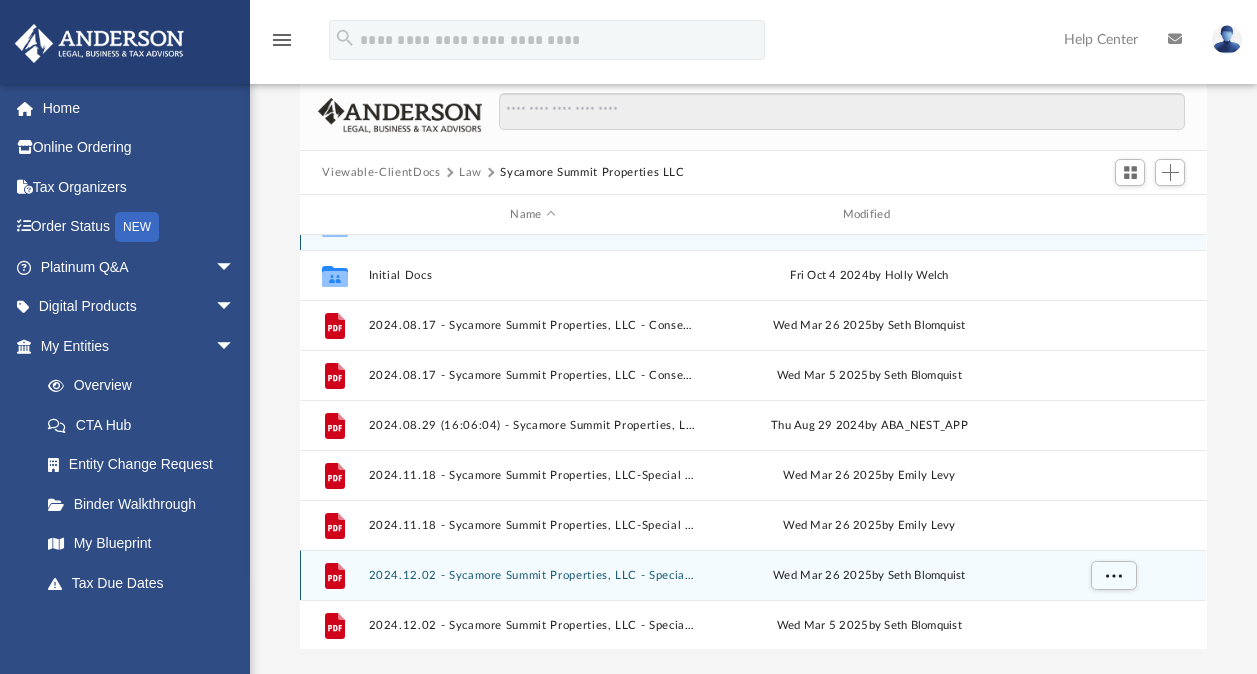 scroll, scrollTop: 0, scrollLeft: 0, axis: both 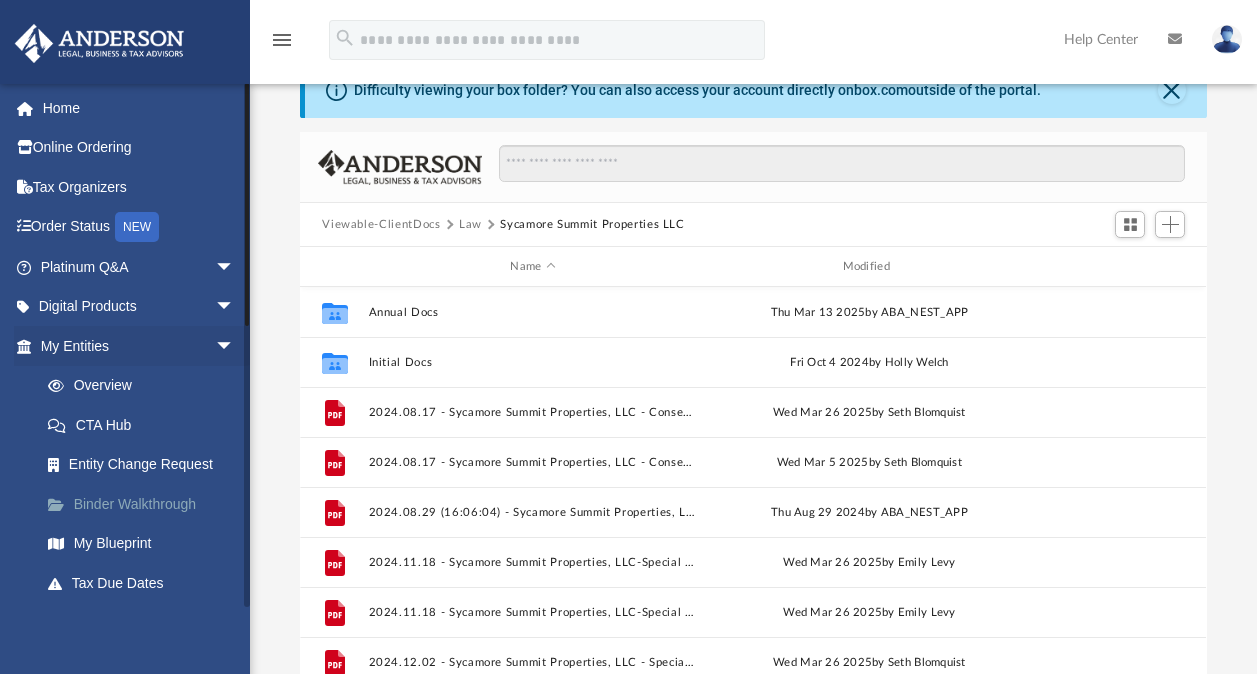 click on "Binder Walkthrough" at bounding box center (146, 504) 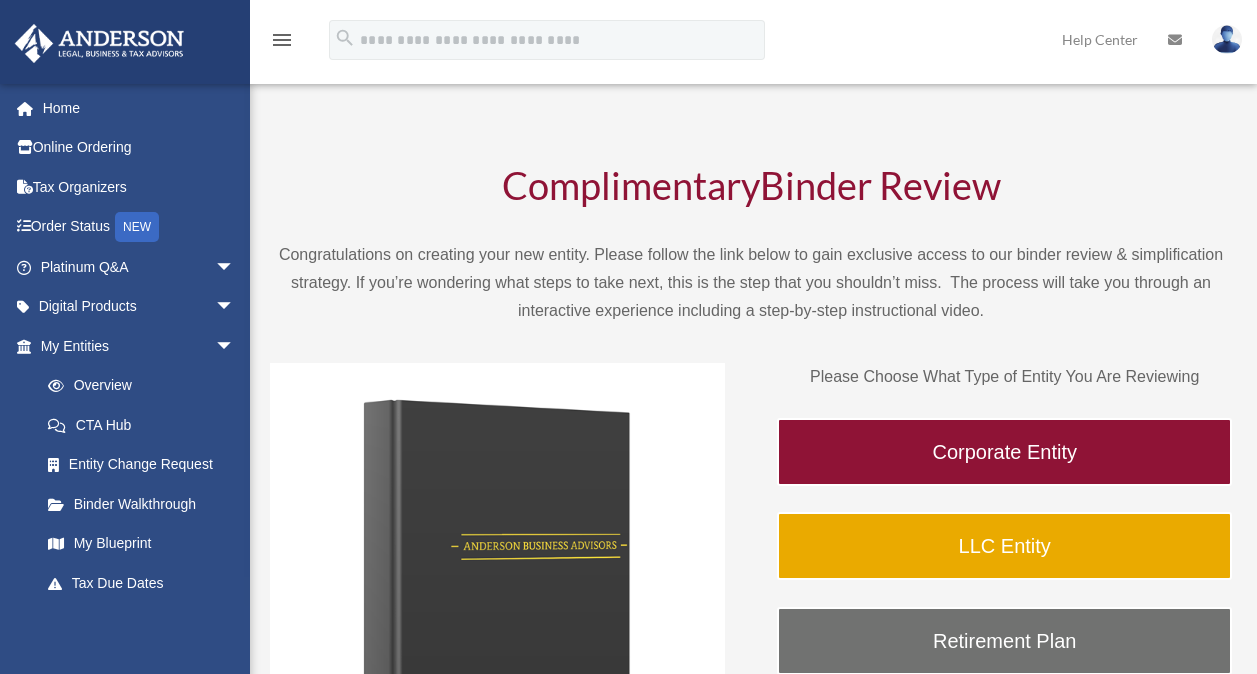 scroll, scrollTop: 0, scrollLeft: 0, axis: both 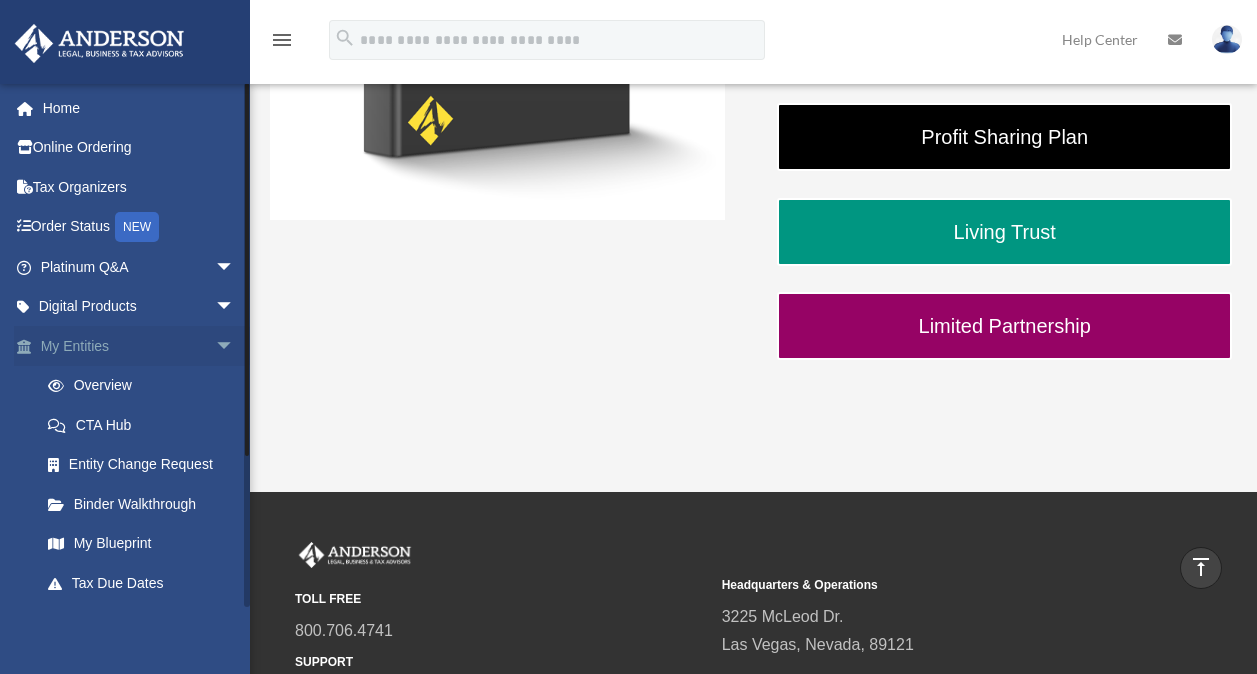 click on "arrow_drop_down" at bounding box center [235, 346] 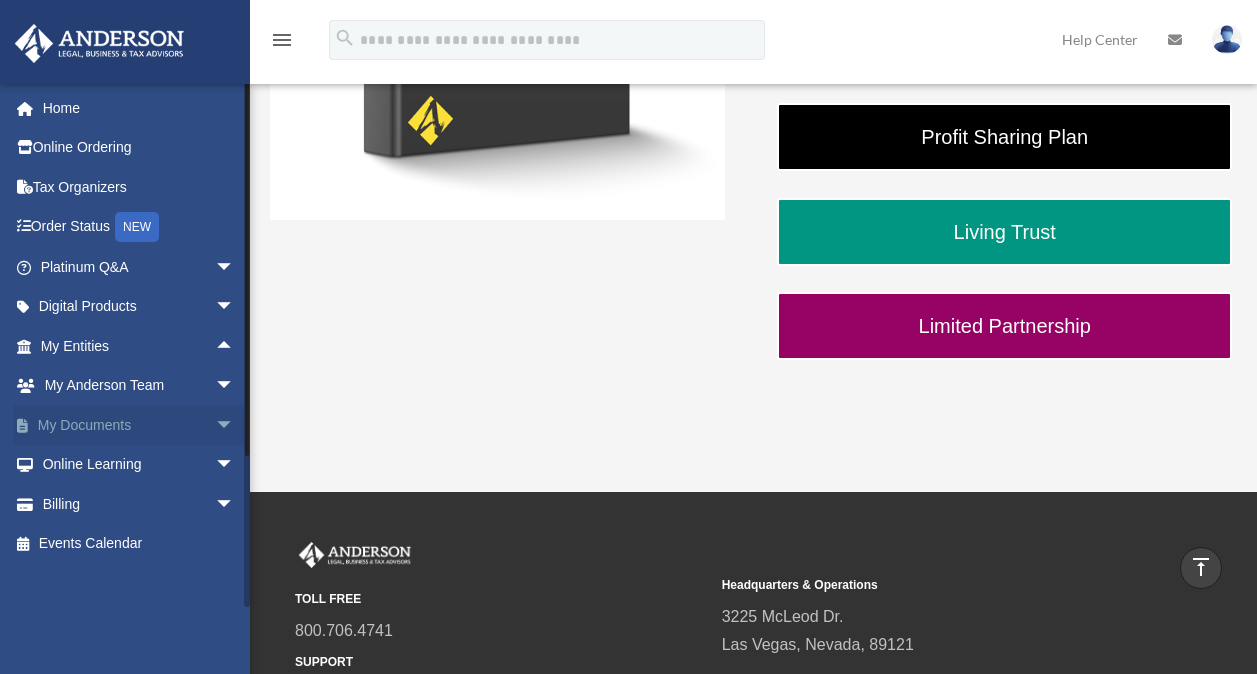 click on "arrow_drop_down" at bounding box center [235, 425] 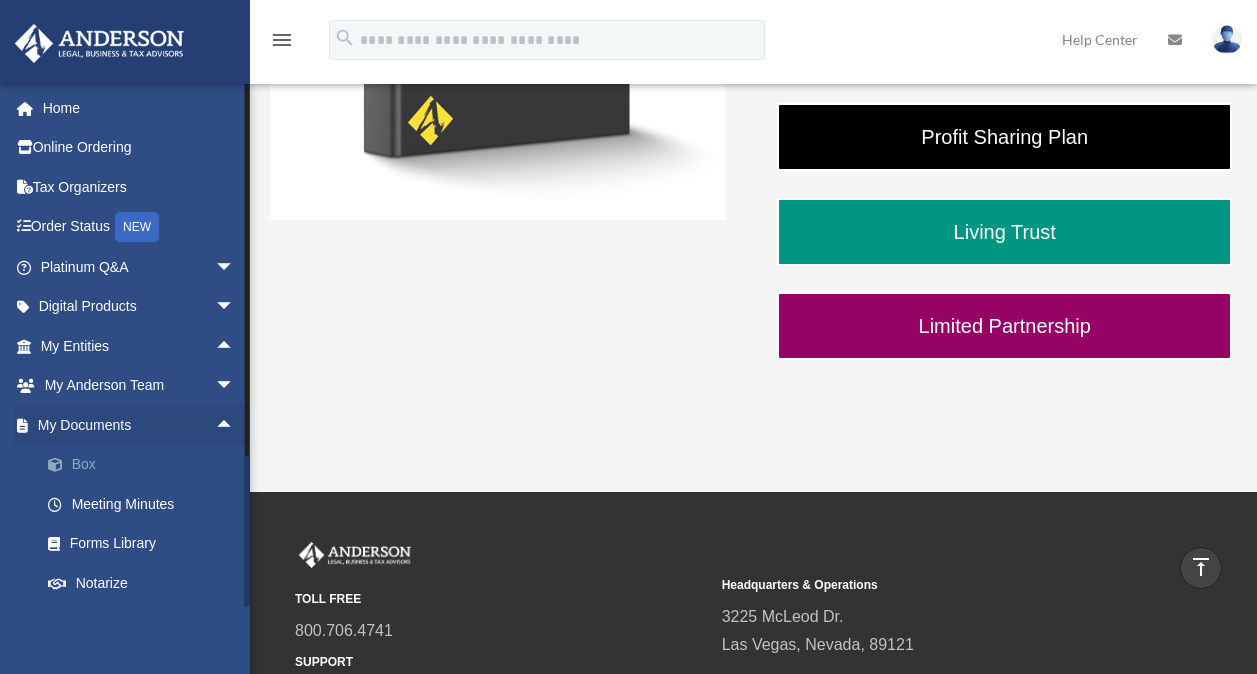 click on "Box" at bounding box center [146, 465] 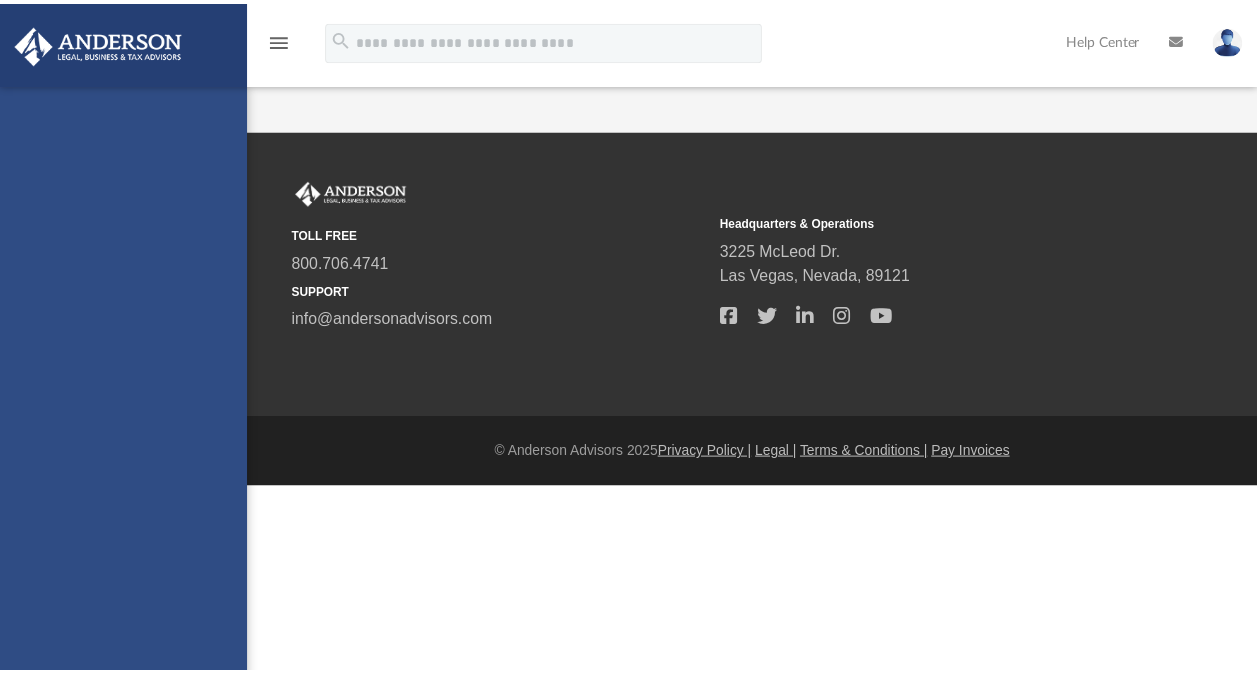 scroll, scrollTop: 0, scrollLeft: 0, axis: both 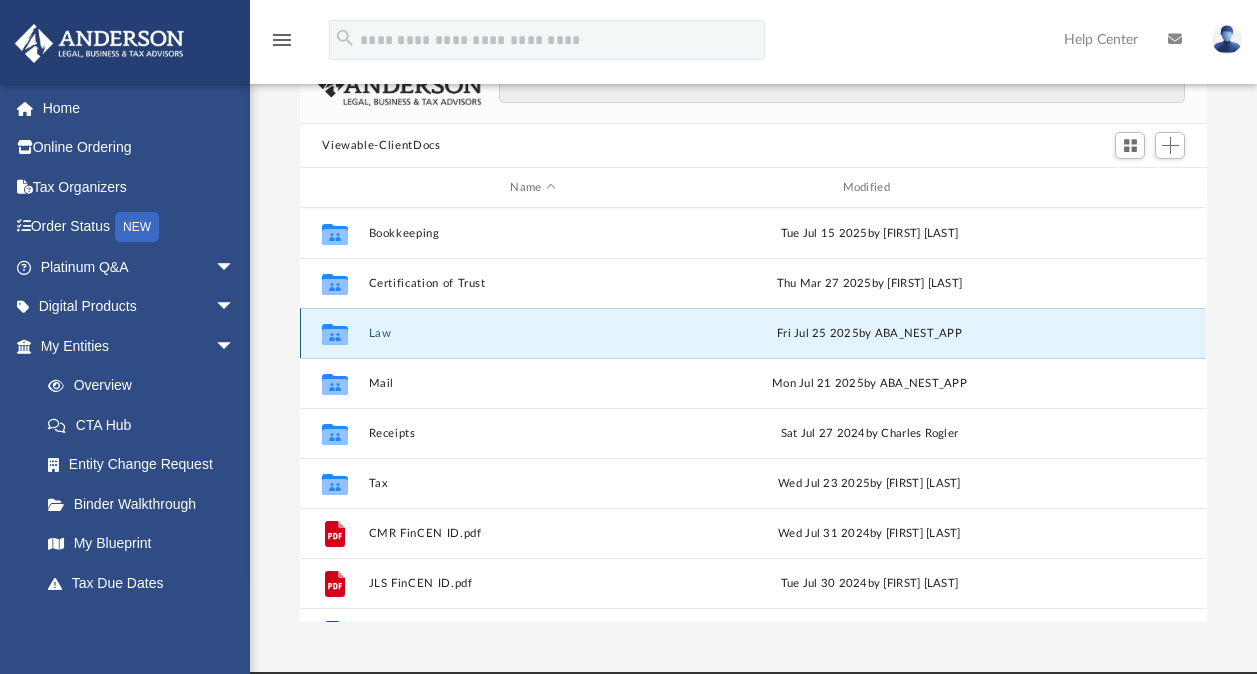 click on "Law" at bounding box center (533, 333) 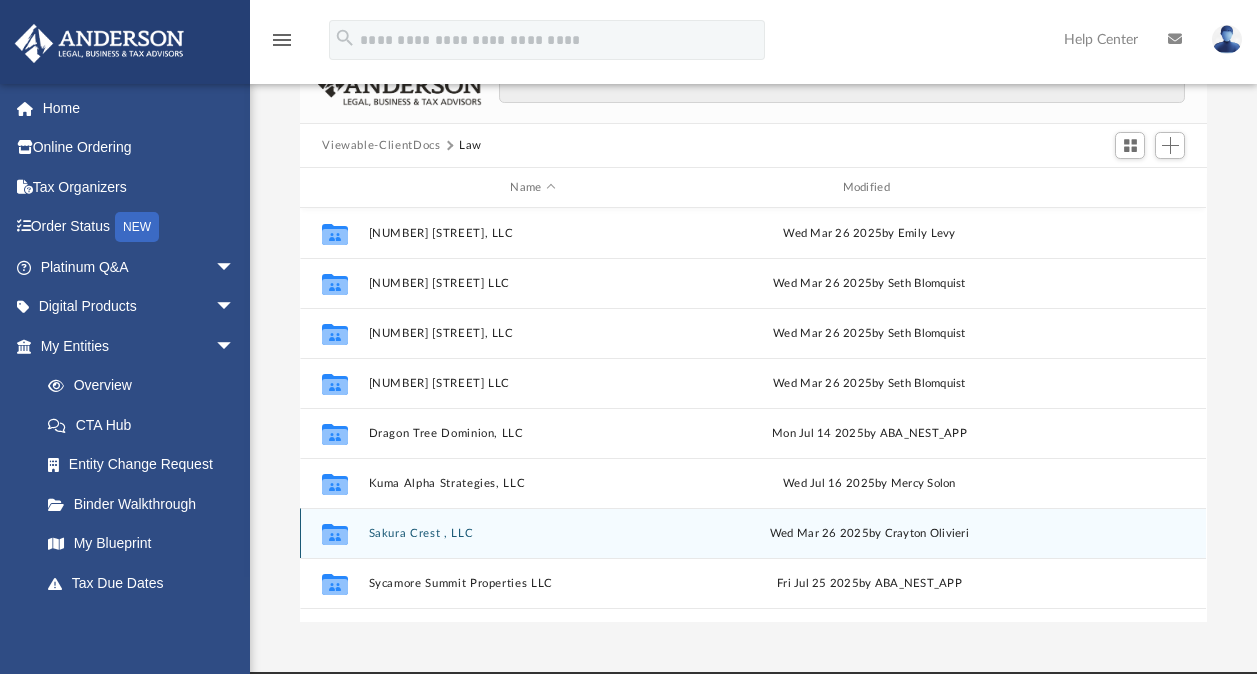 click on "Sakura Crest , LLC" at bounding box center [533, 533] 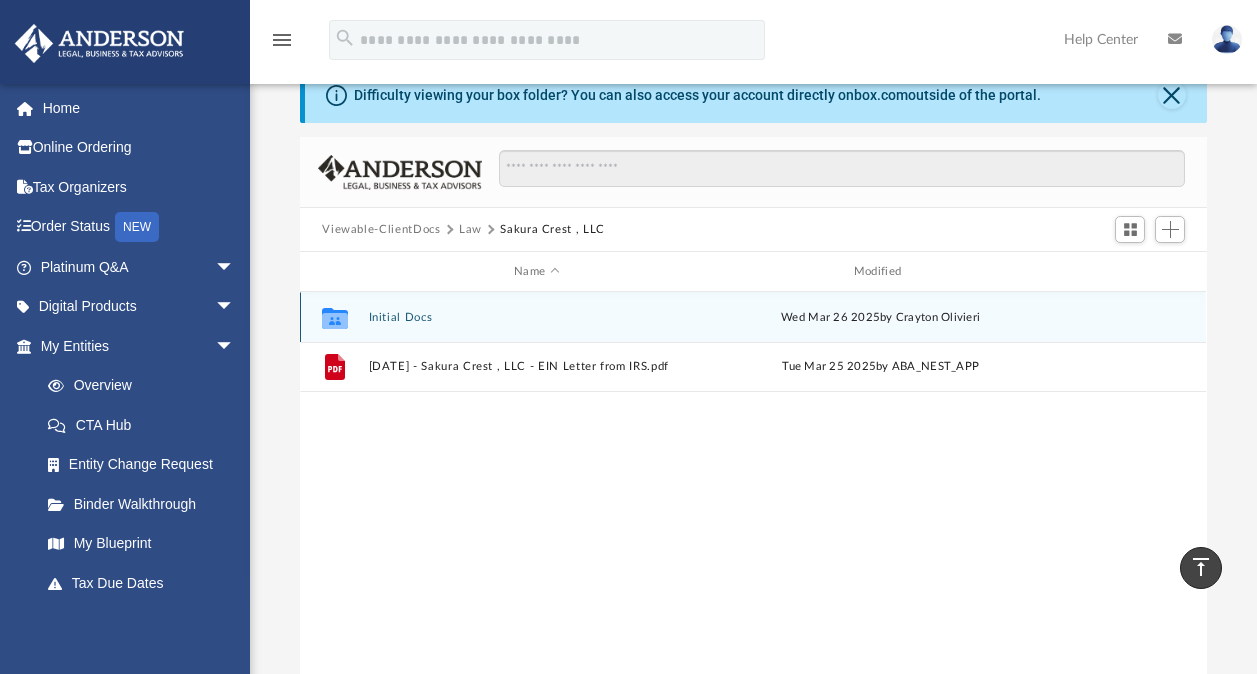 scroll, scrollTop: 0, scrollLeft: 0, axis: both 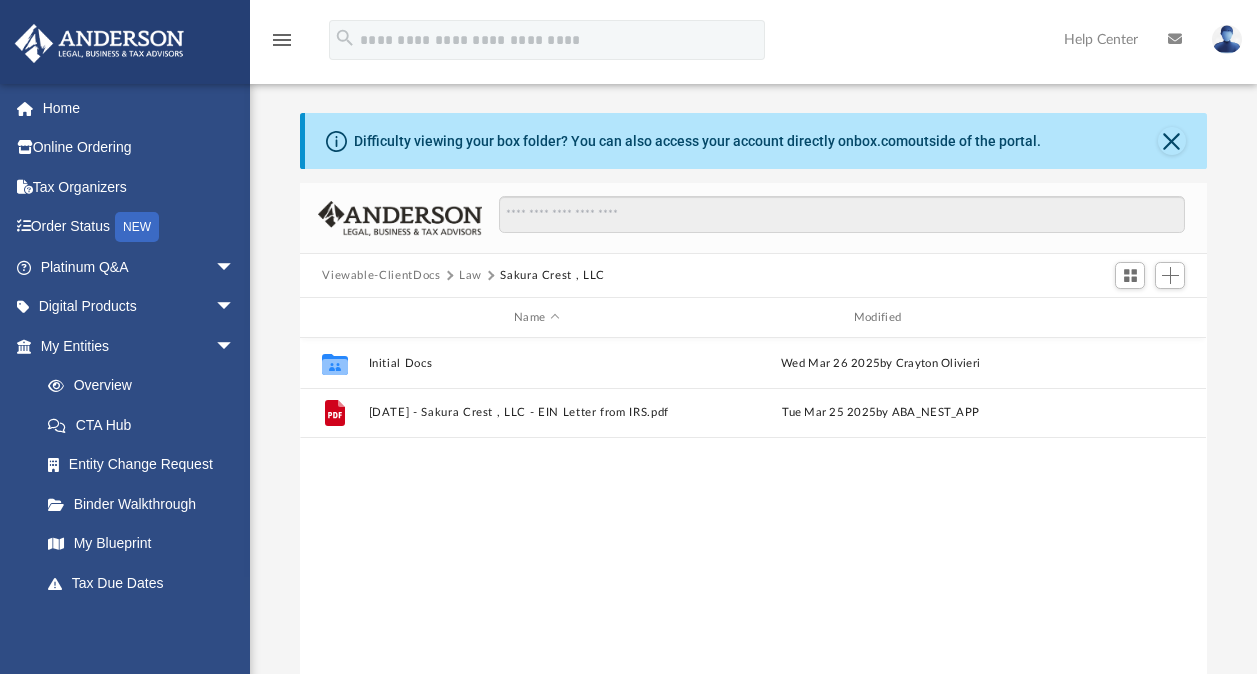 click on "Law" at bounding box center [470, 276] 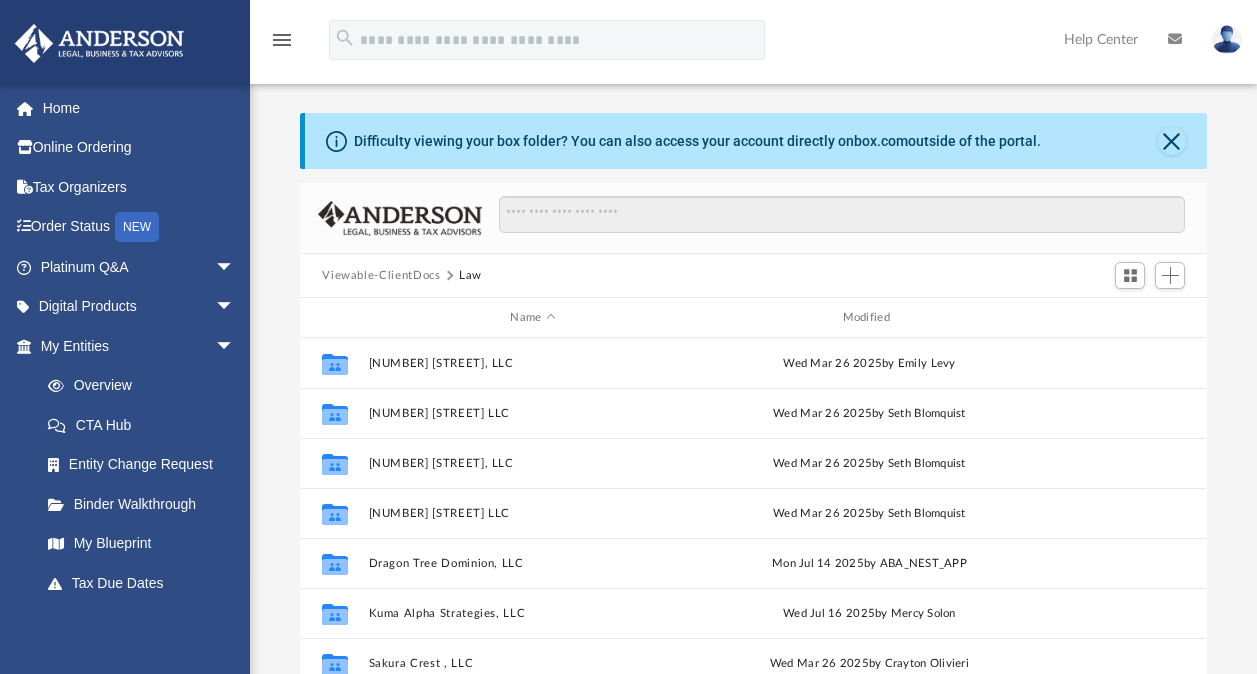 scroll, scrollTop: 35, scrollLeft: 0, axis: vertical 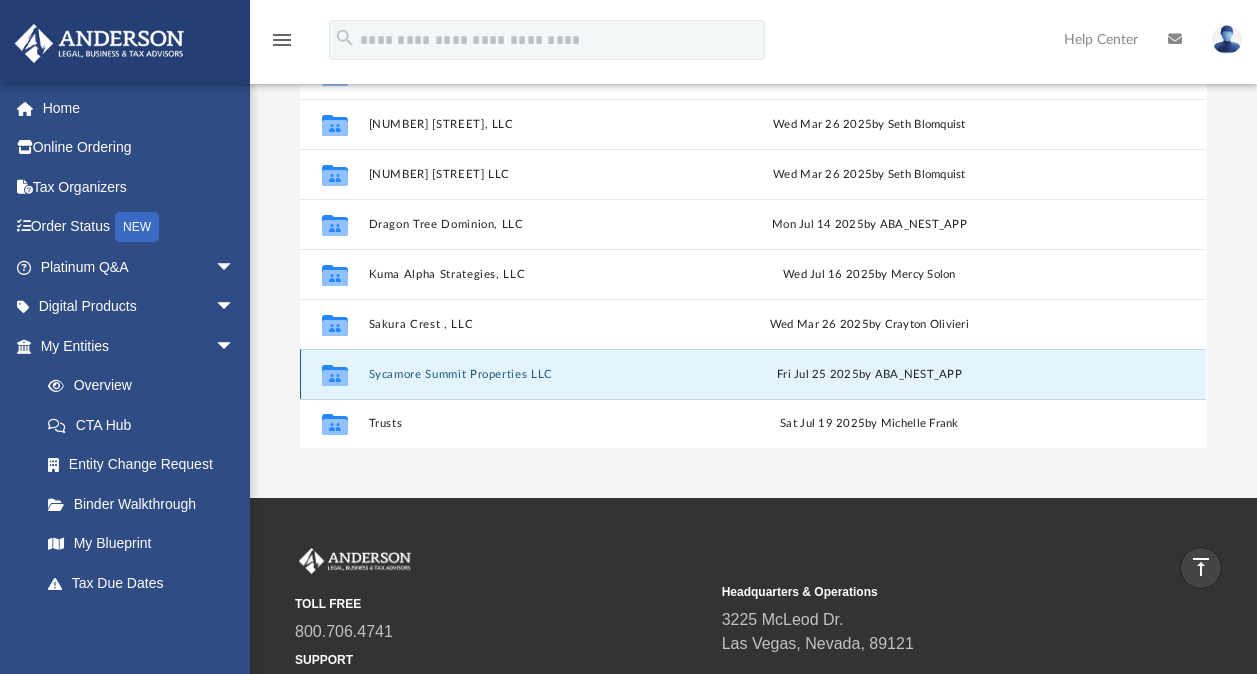 click on "Sycamore Summit Properties LLC" at bounding box center [533, 374] 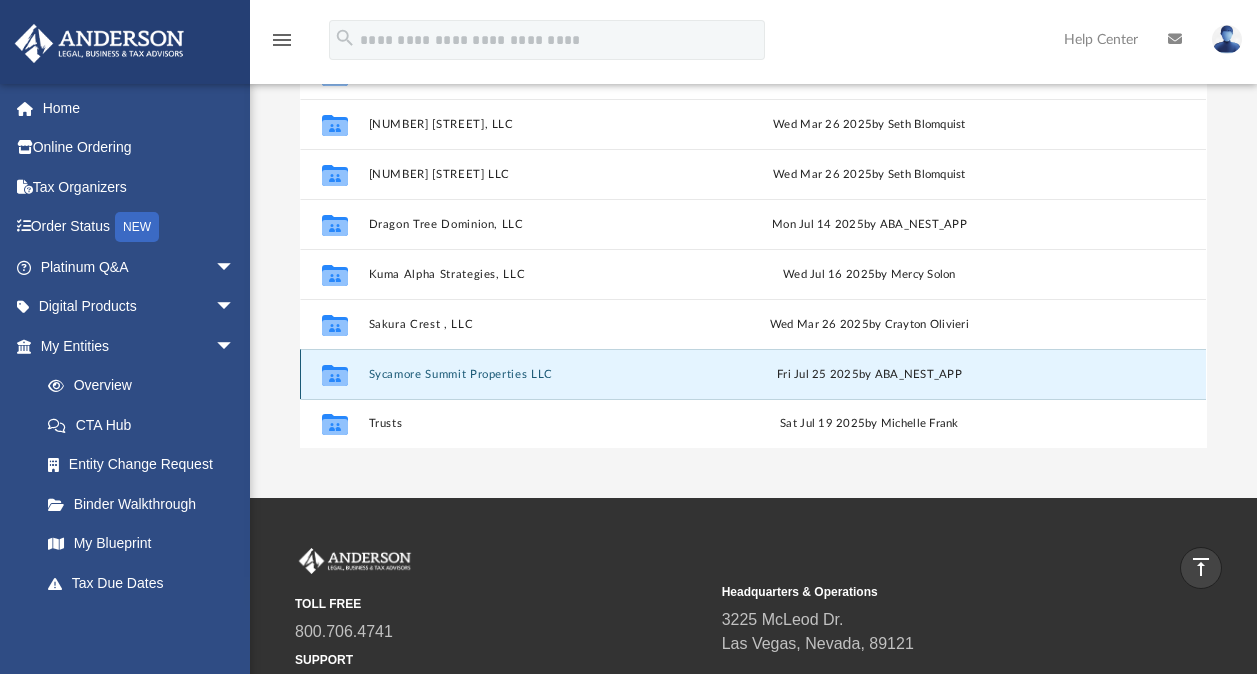 scroll, scrollTop: 0, scrollLeft: 0, axis: both 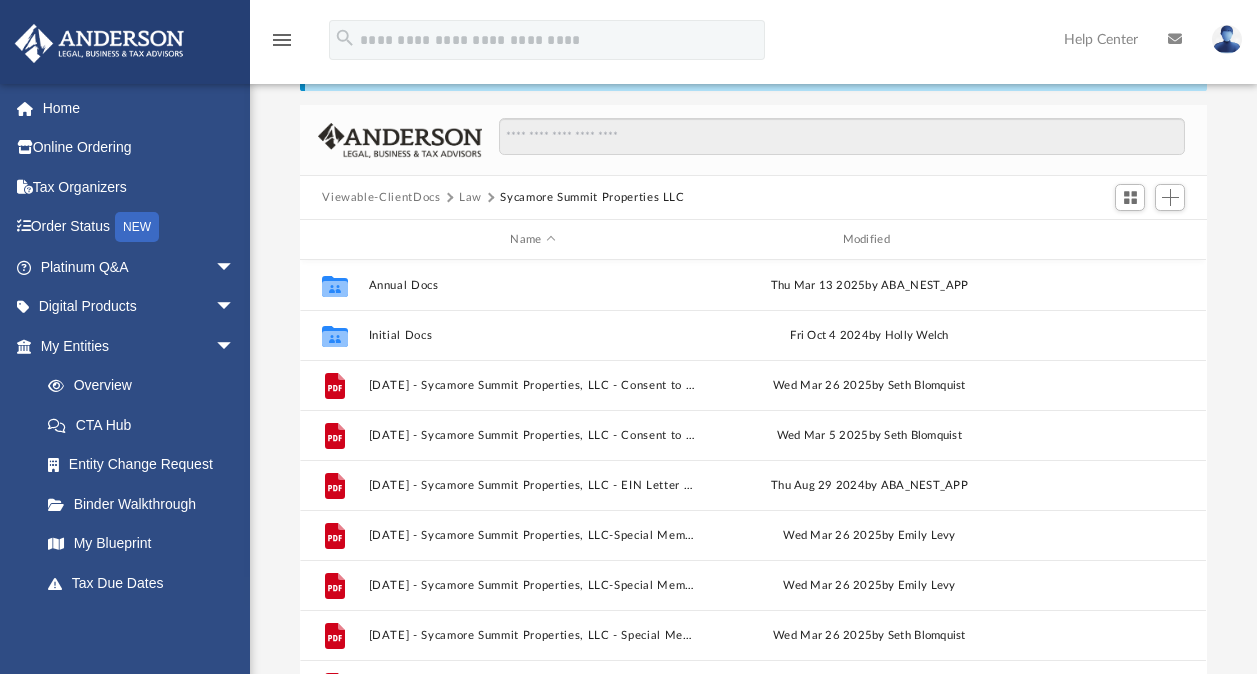 click on "Law" at bounding box center (470, 198) 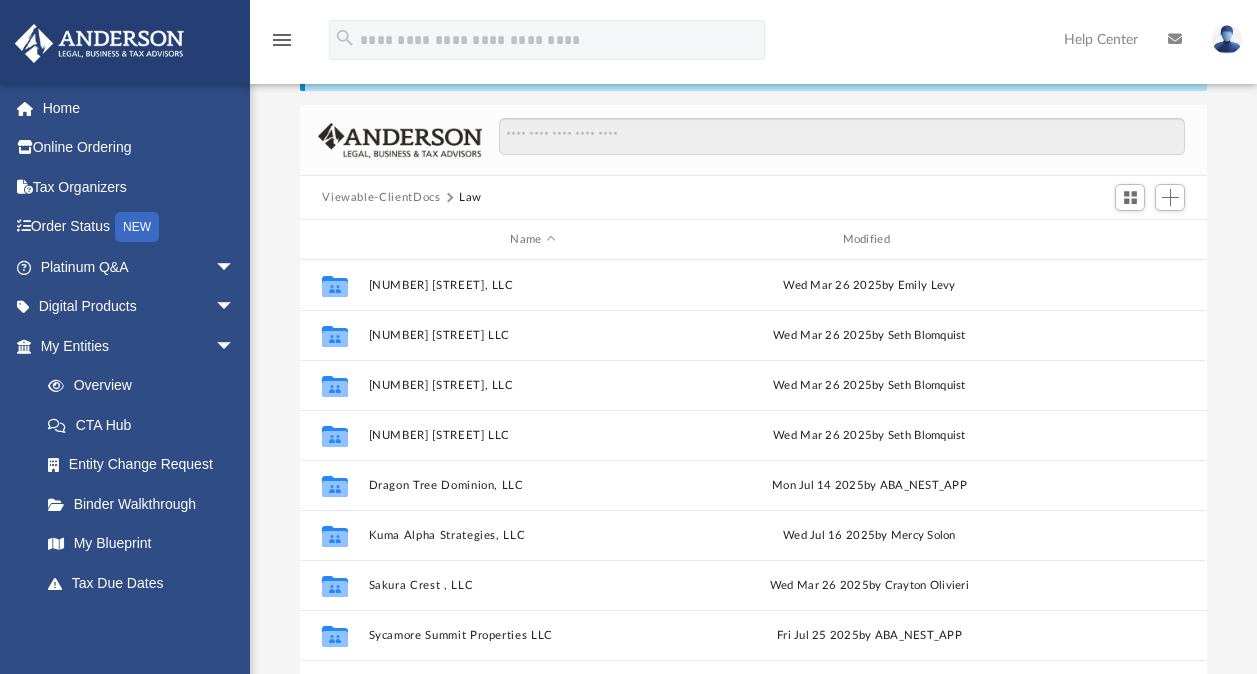 click on "Law" at bounding box center [470, 198] 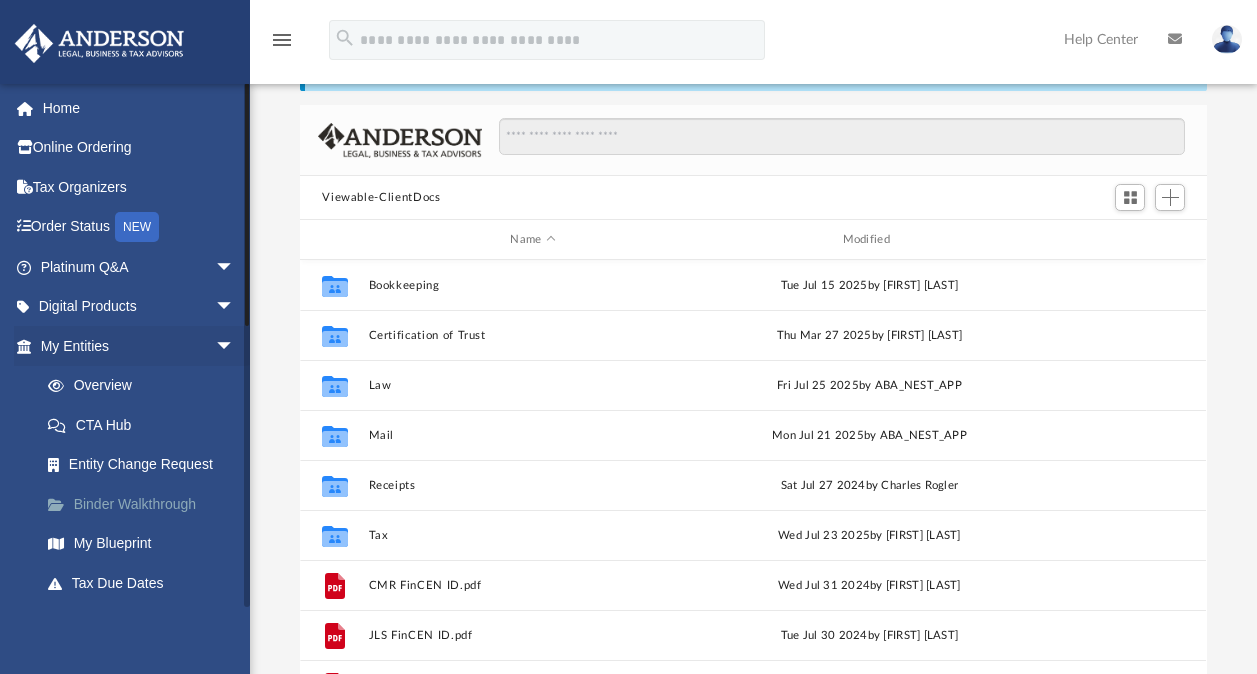 click on "Binder Walkthrough" at bounding box center (146, 504) 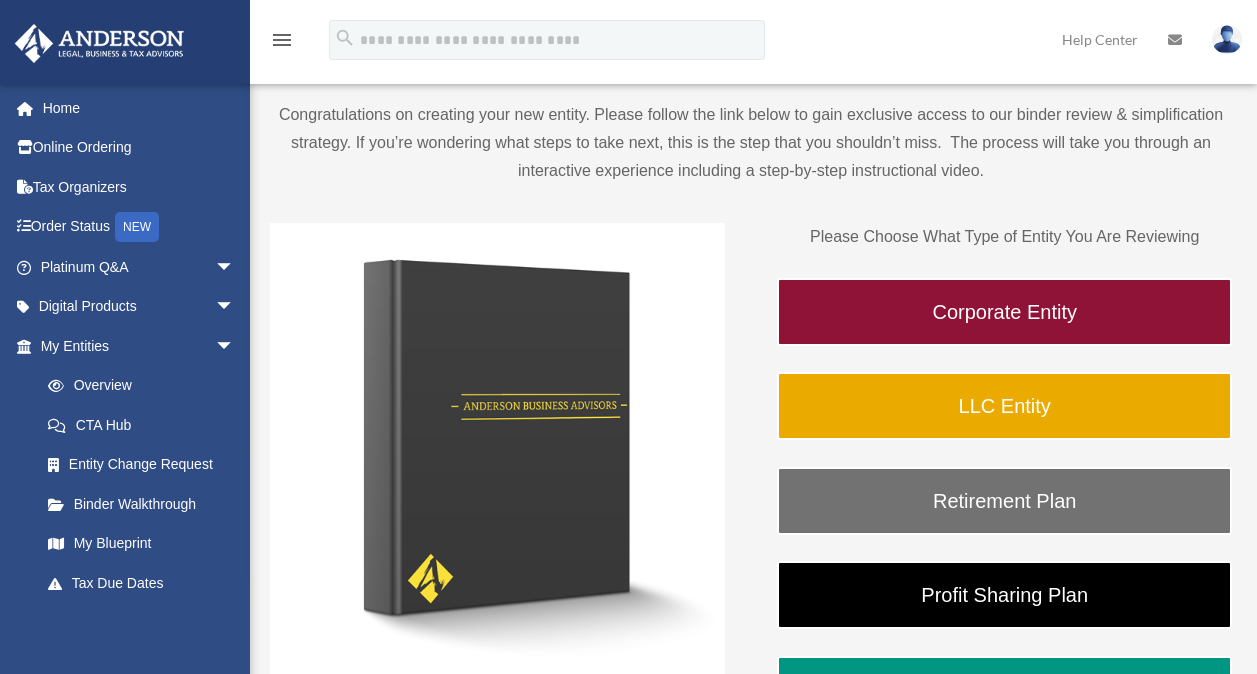 scroll, scrollTop: 145, scrollLeft: 0, axis: vertical 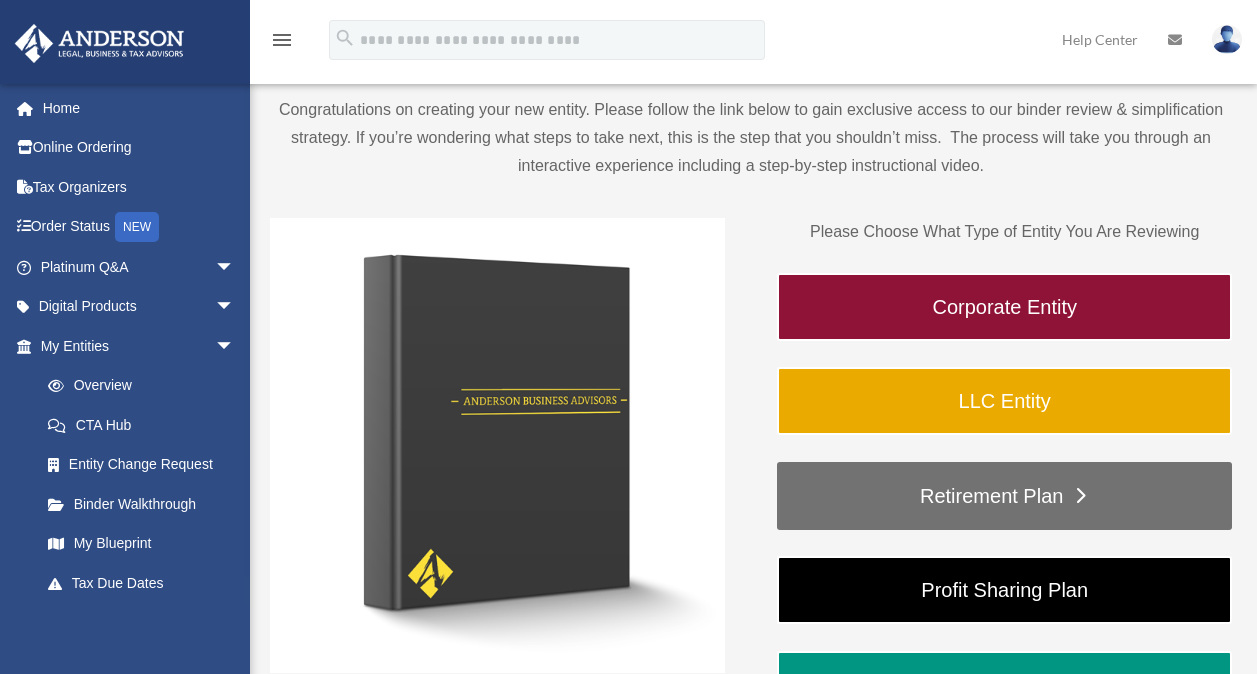 click on "Retirement Plan" at bounding box center (1004, 496) 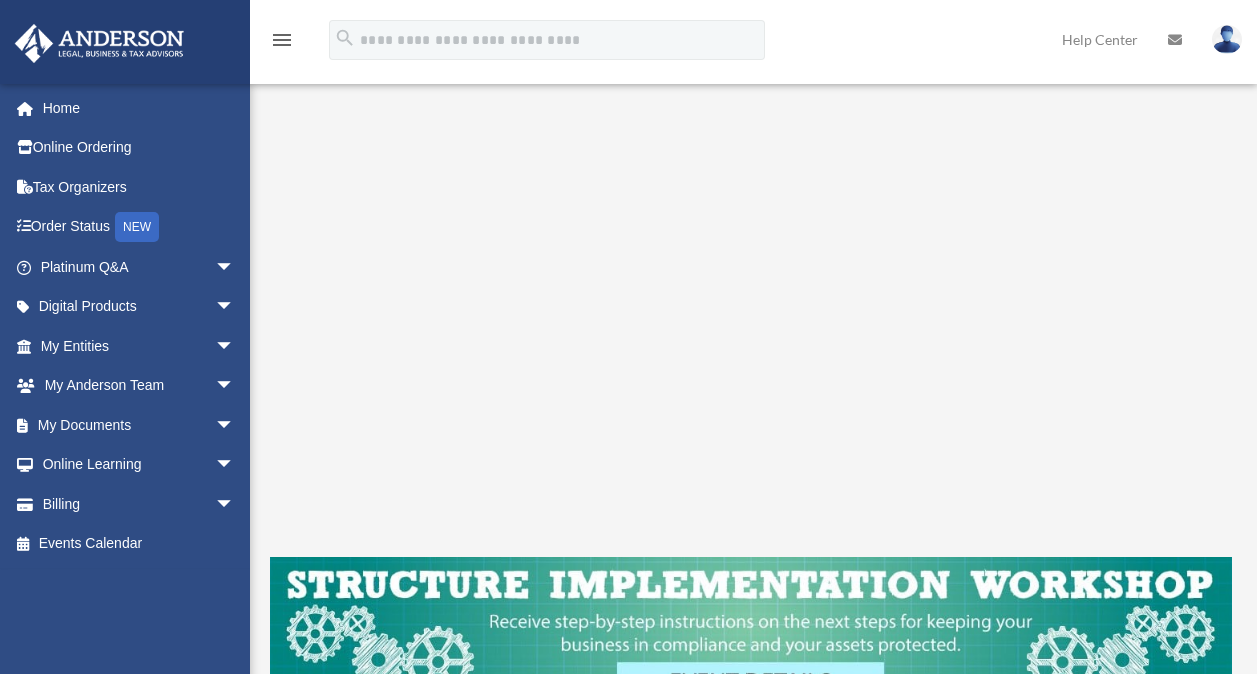 scroll, scrollTop: 305, scrollLeft: 0, axis: vertical 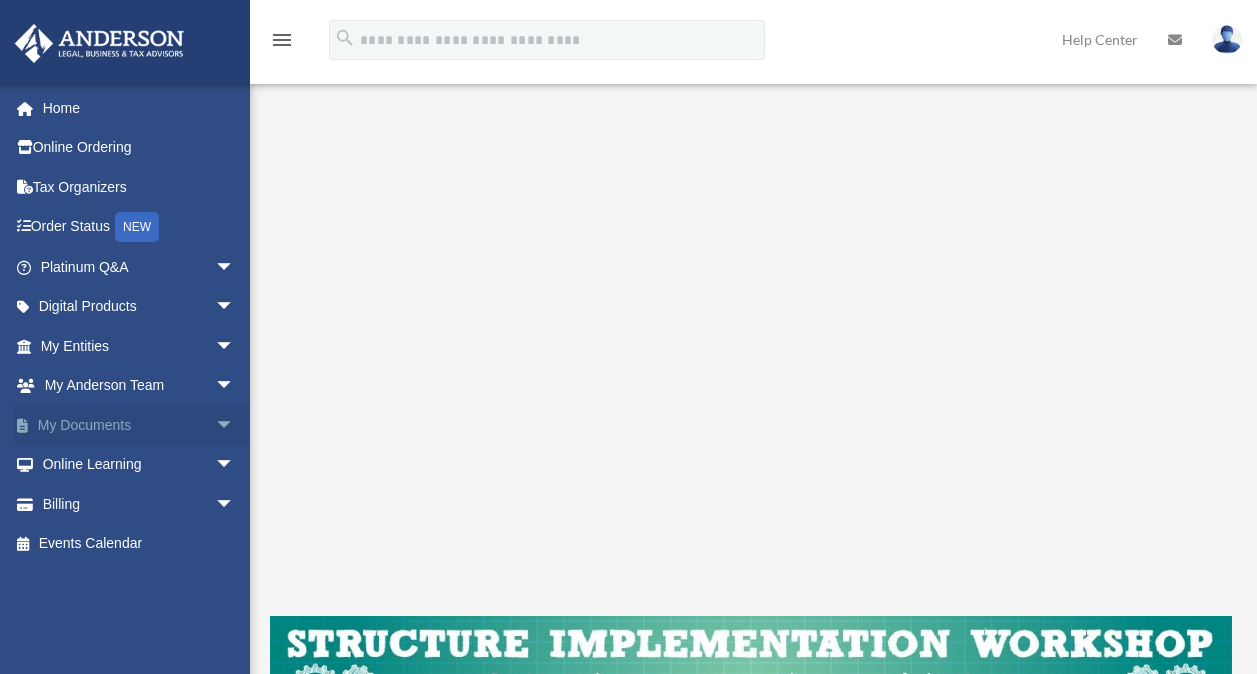 click on "arrow_drop_down" at bounding box center (235, 425) 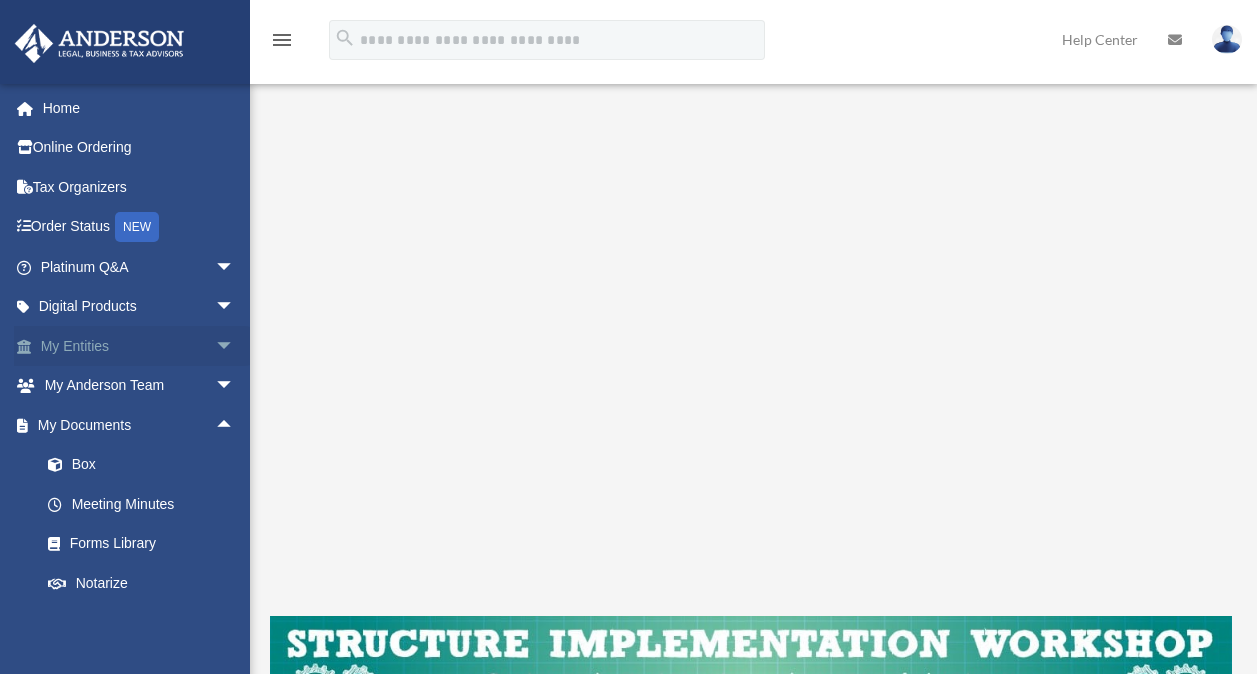 click on "arrow_drop_down" at bounding box center (235, 346) 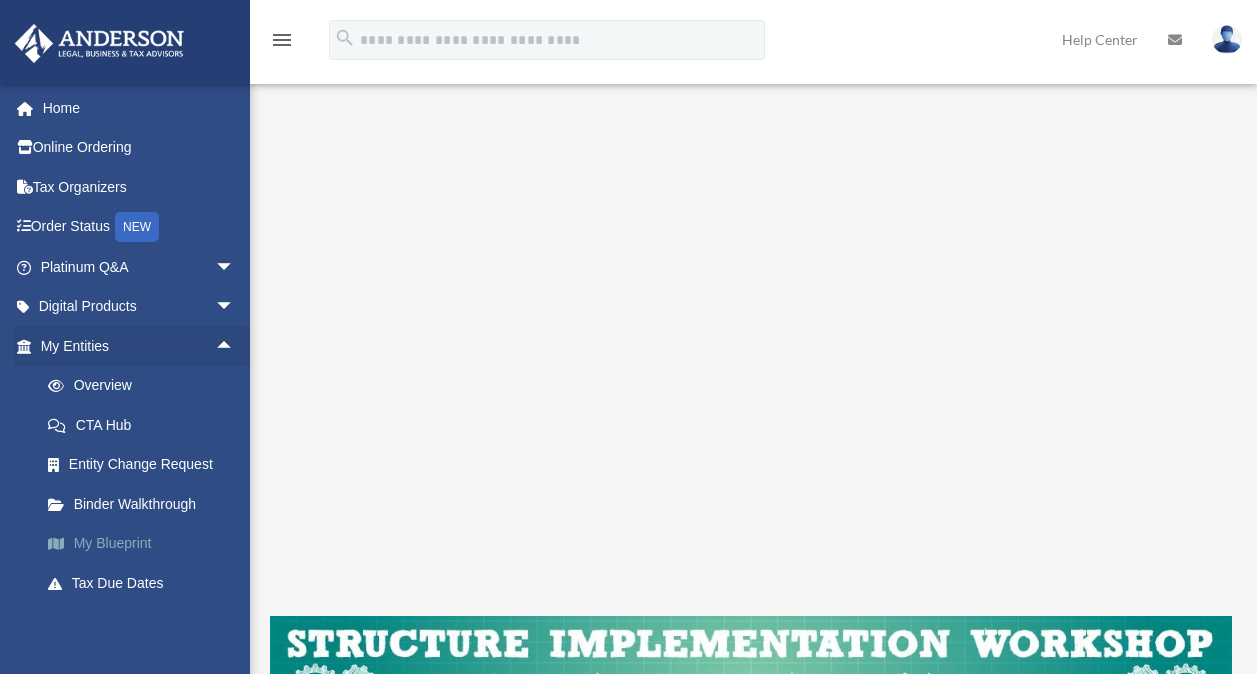 click on "My Blueprint" at bounding box center [146, 544] 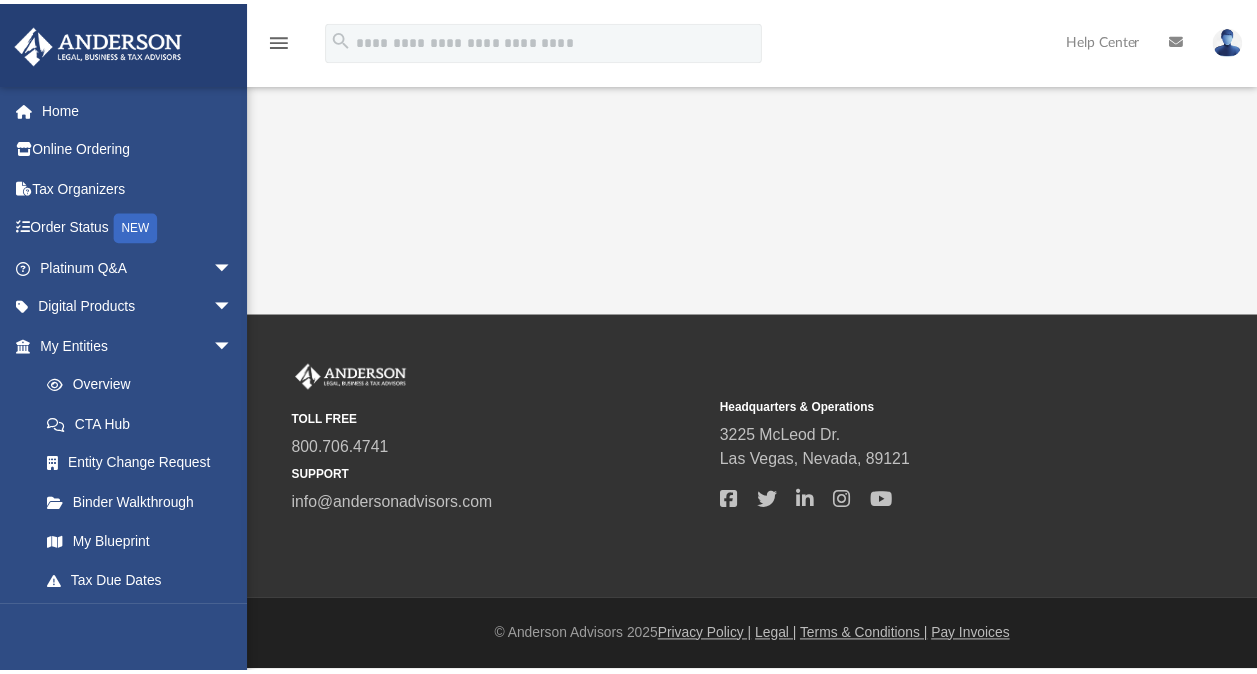 scroll, scrollTop: 0, scrollLeft: 0, axis: both 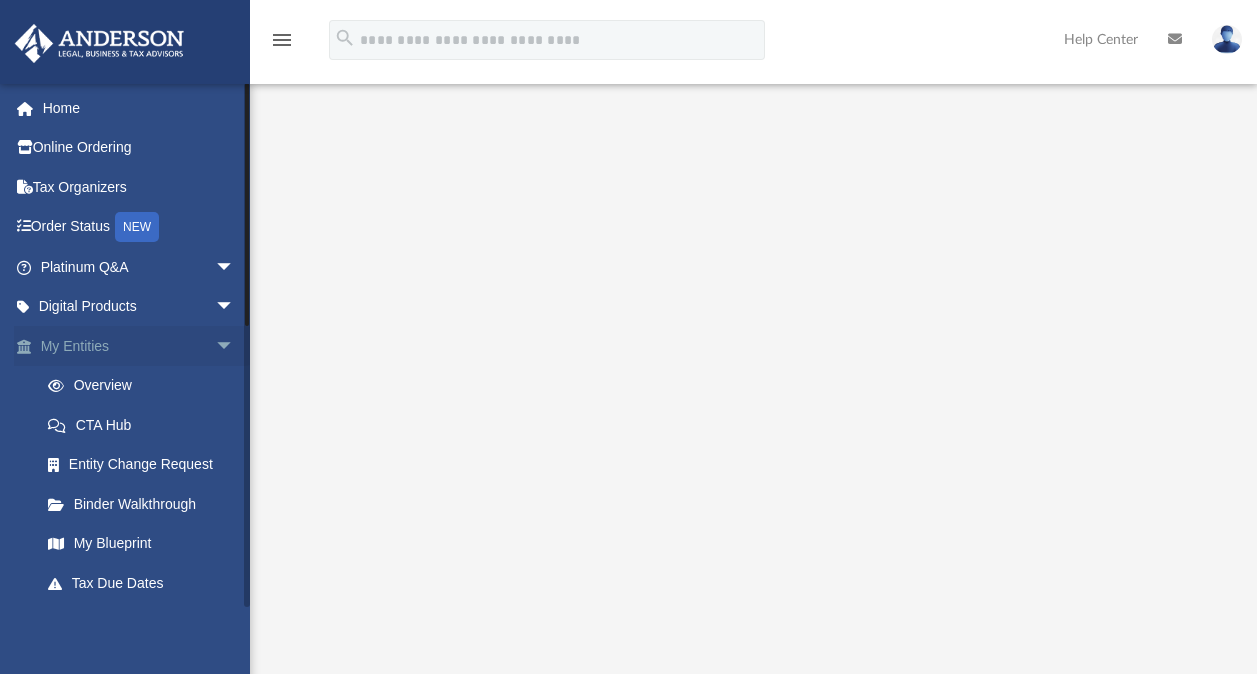 click on "arrow_drop_down" at bounding box center (235, 346) 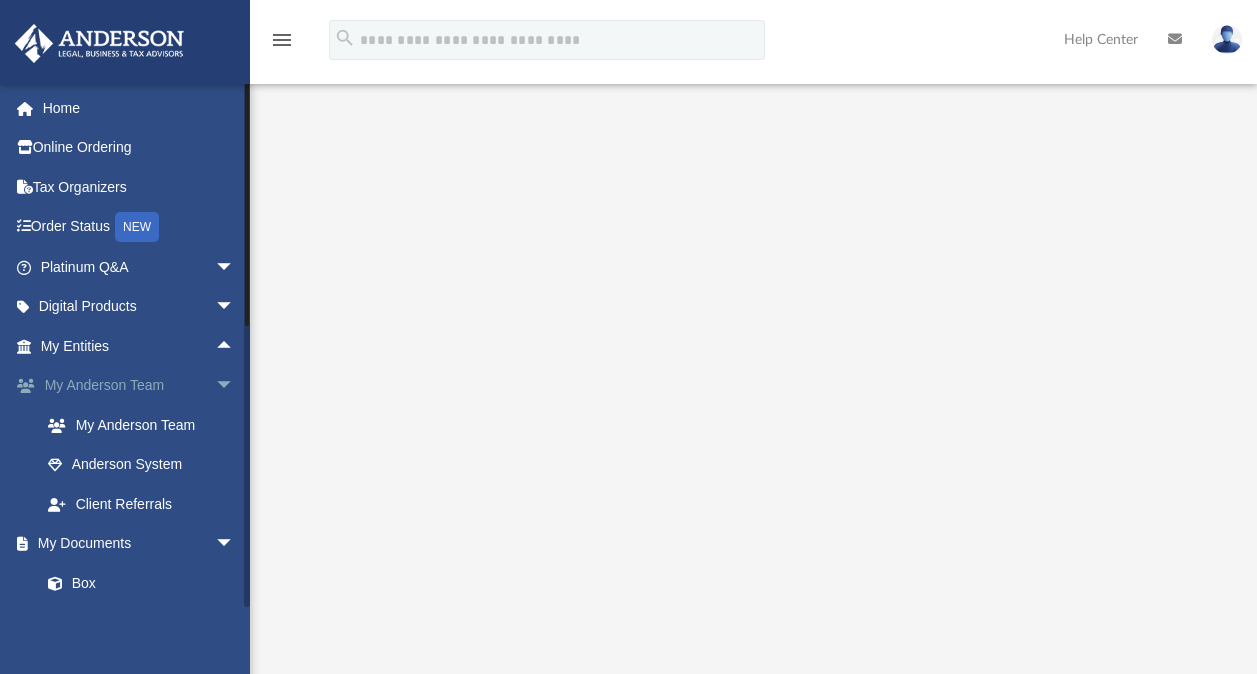 click on "arrow_drop_down" at bounding box center [235, 386] 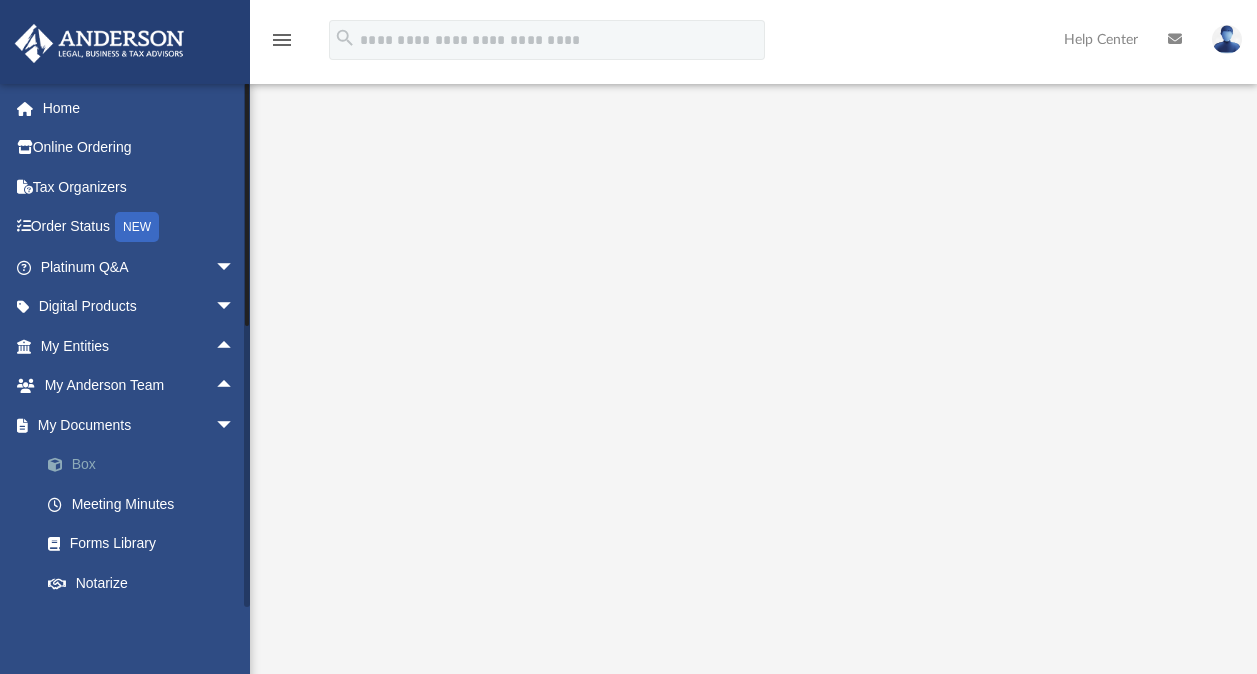 click on "Box" at bounding box center [146, 465] 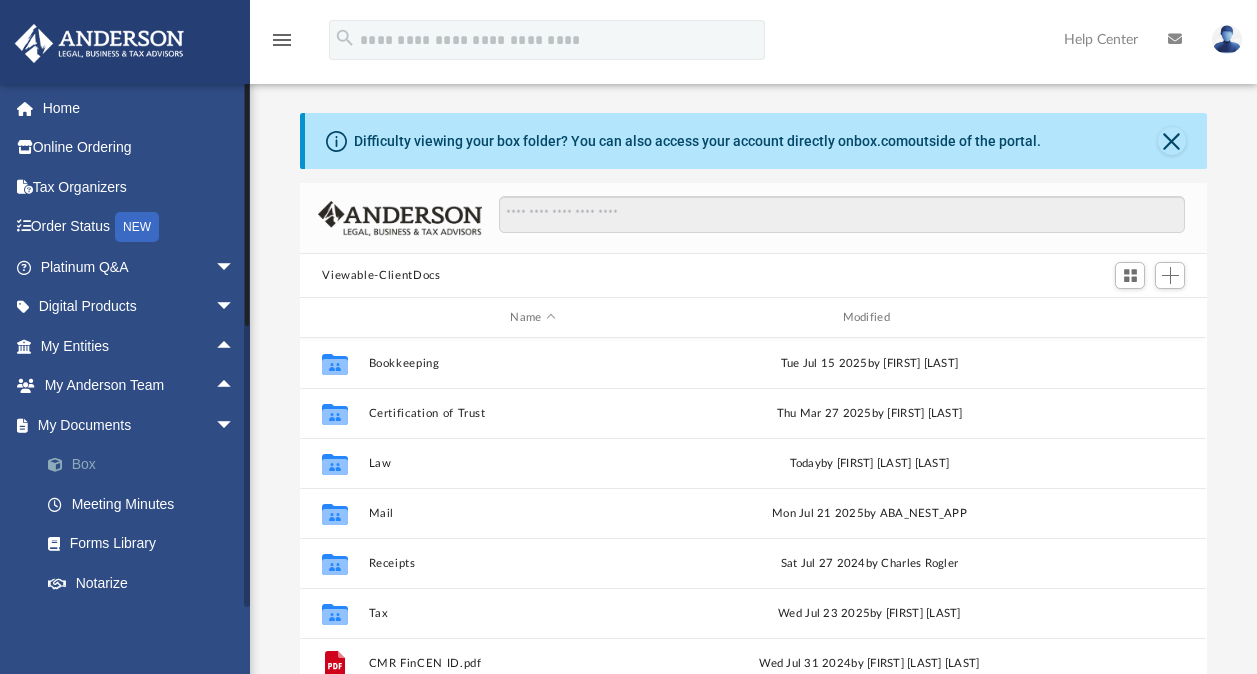 scroll, scrollTop: 16, scrollLeft: 15, axis: both 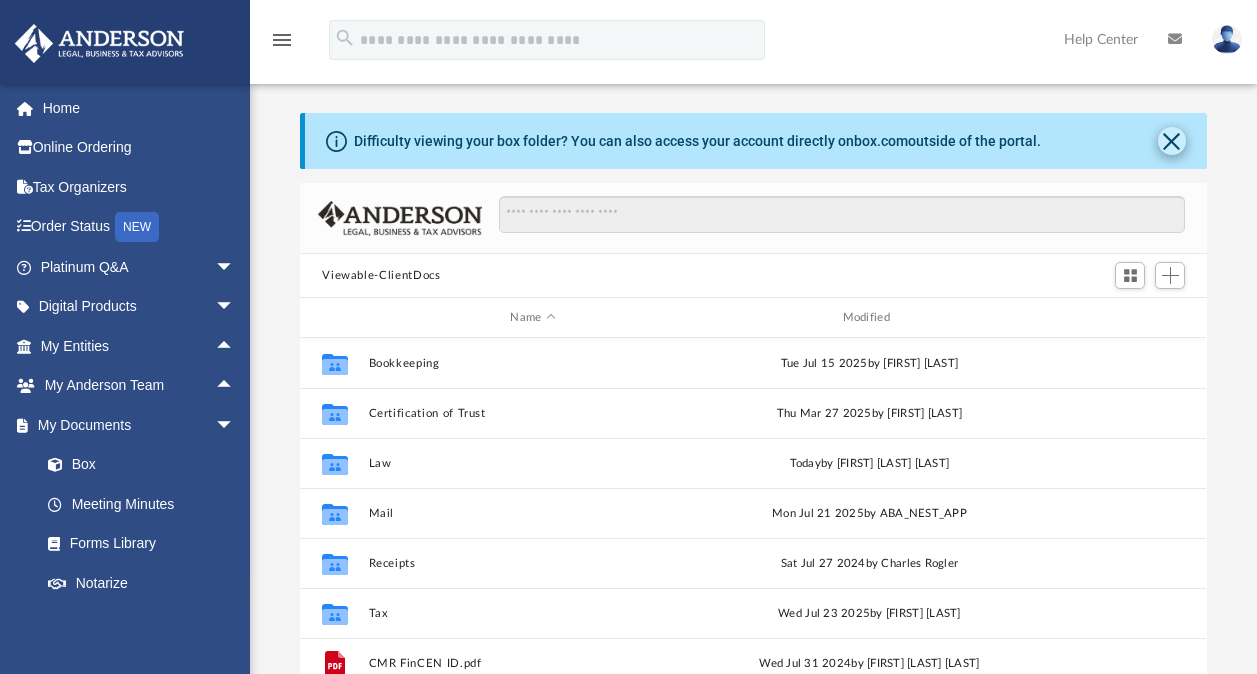 click 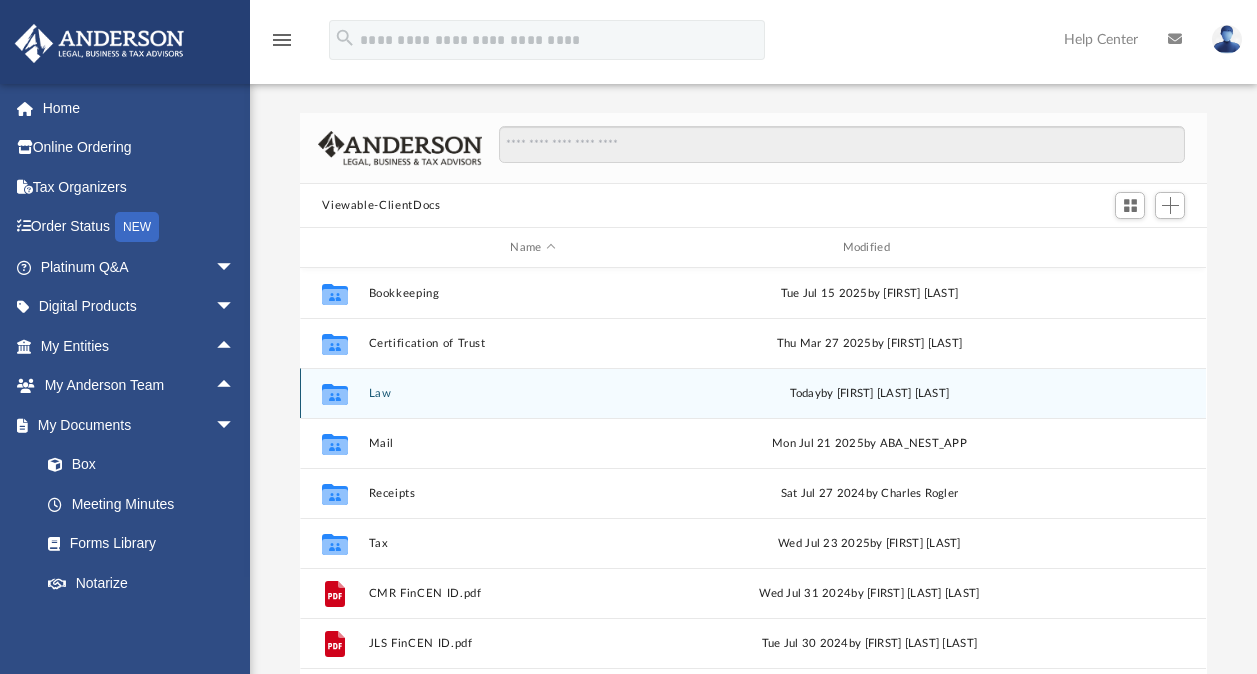 click on "Law" at bounding box center [533, 393] 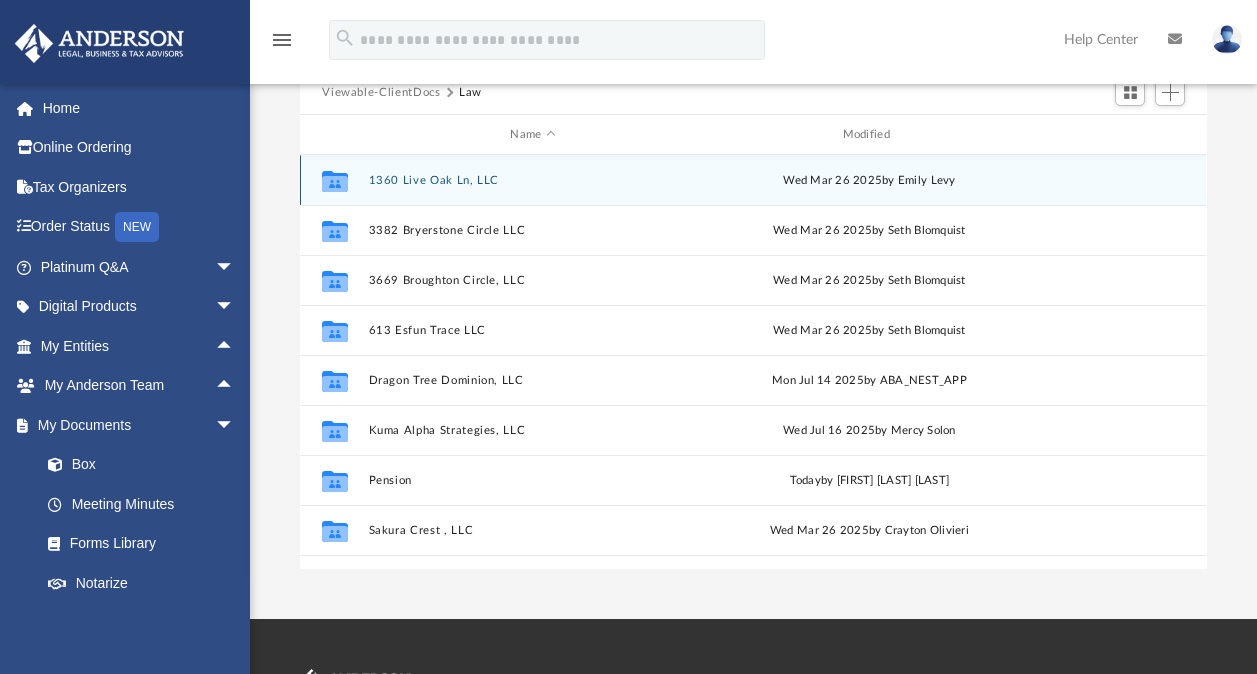 scroll, scrollTop: 114, scrollLeft: 0, axis: vertical 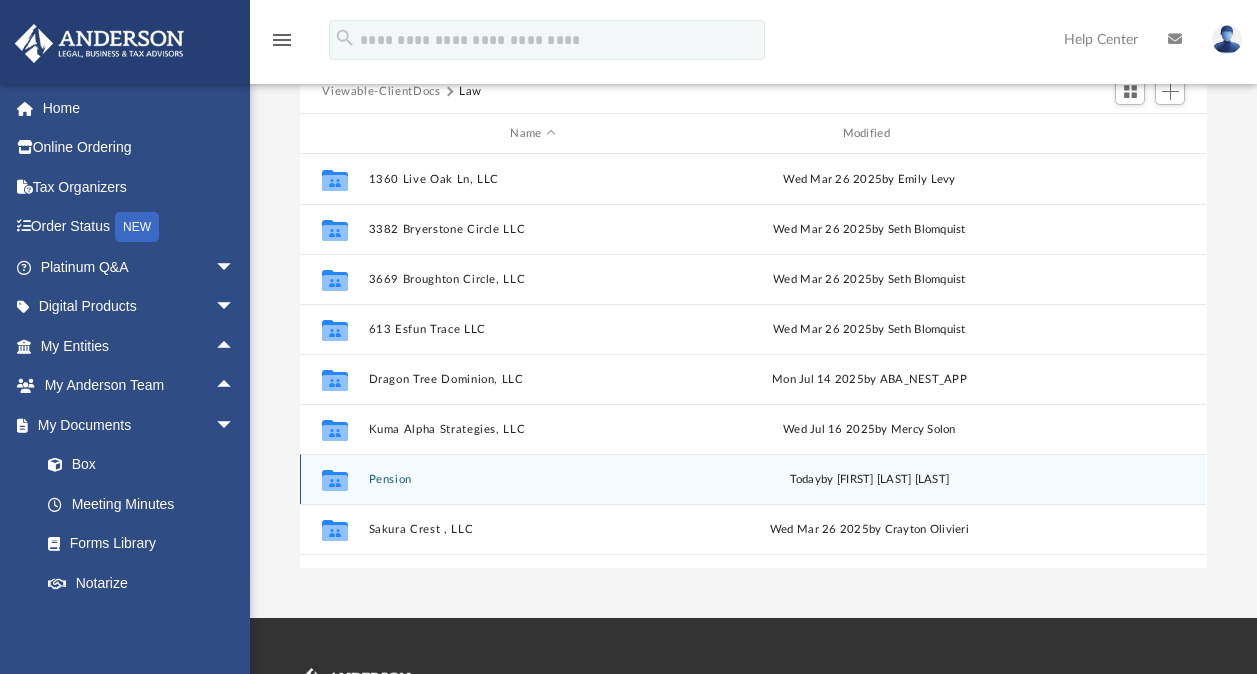 click on "Pension" at bounding box center [533, 479] 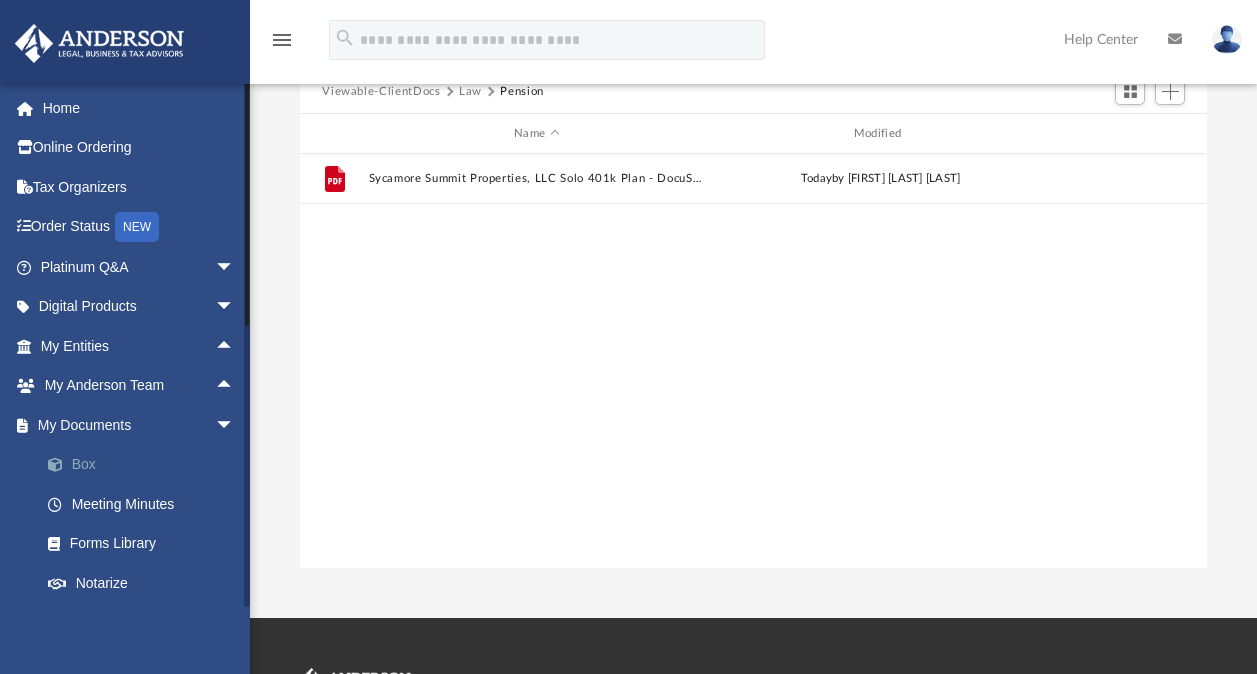 click on "Box" at bounding box center (146, 465) 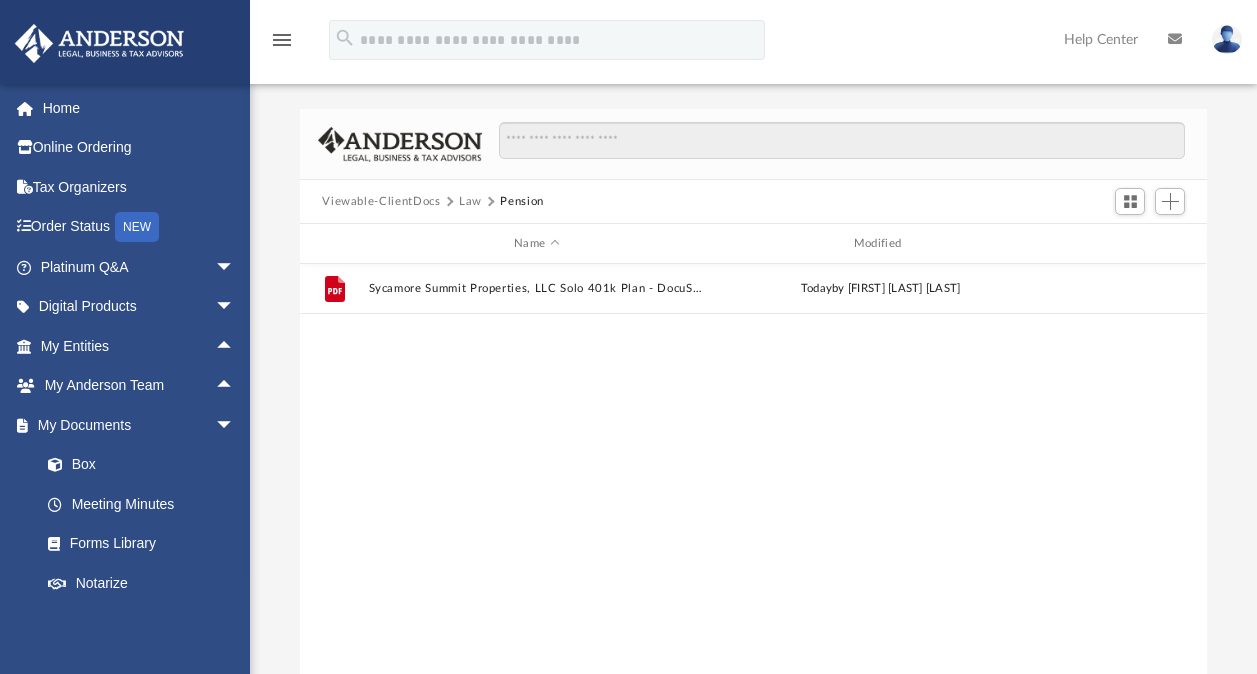 scroll, scrollTop: 3, scrollLeft: 0, axis: vertical 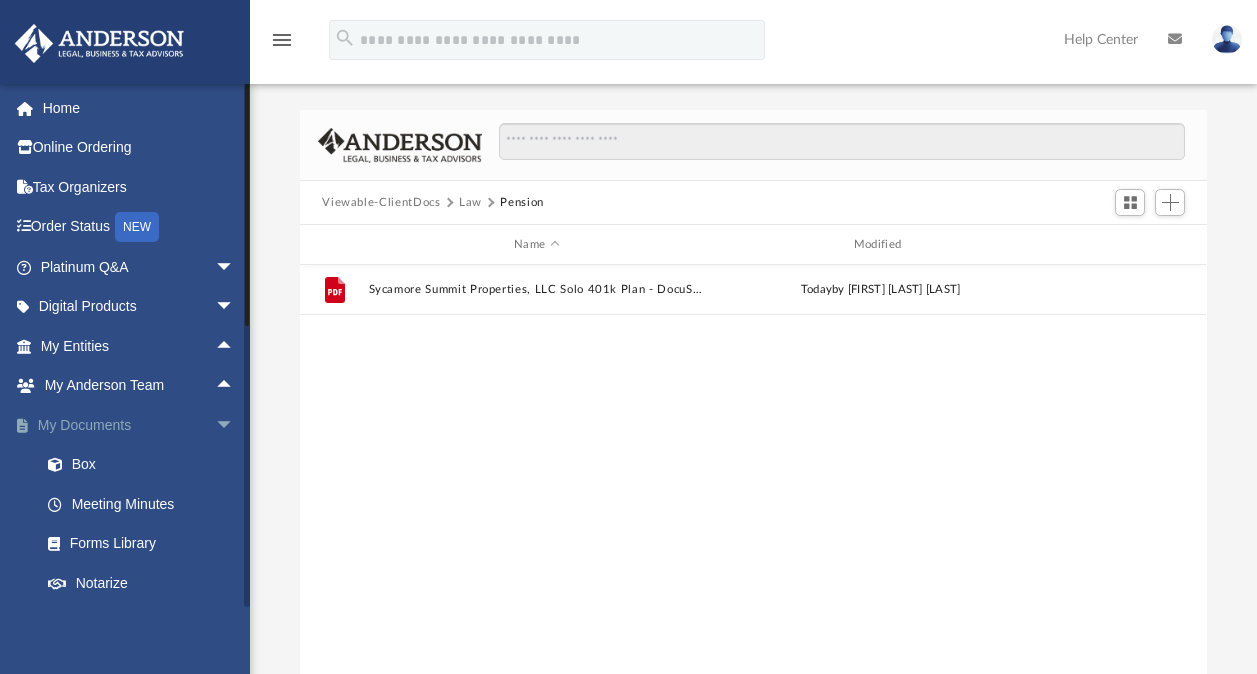 click on "My Documents arrow_drop_down" at bounding box center [139, 425] 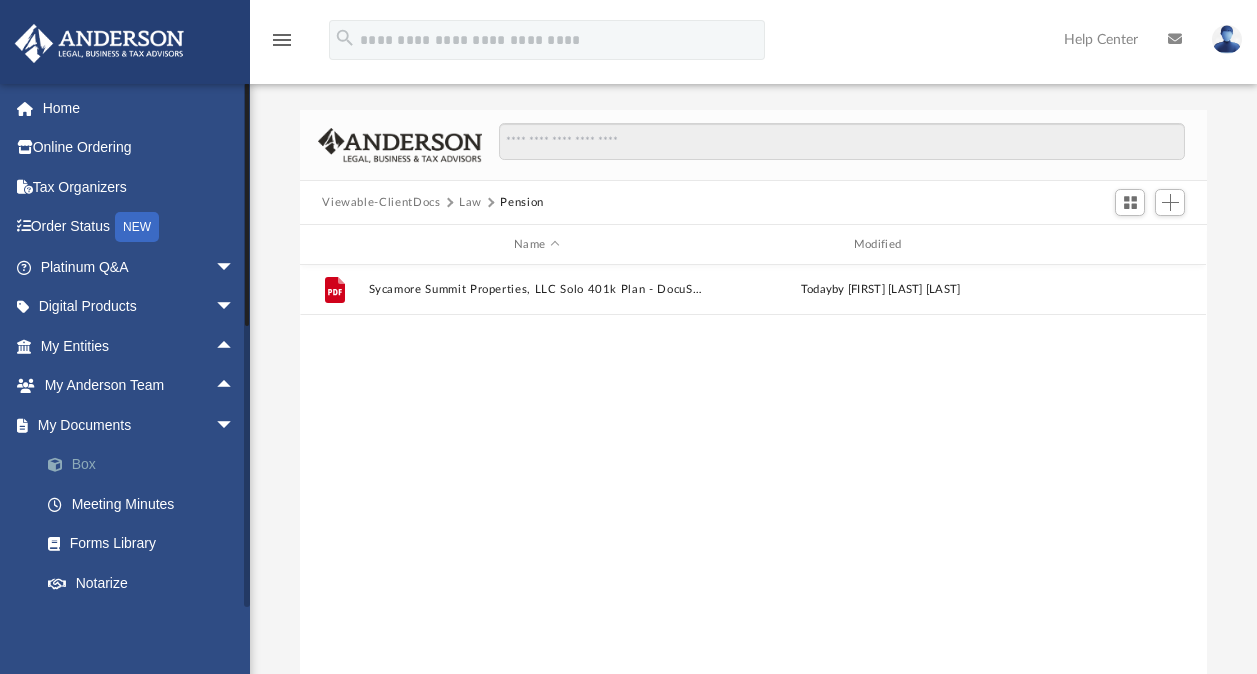 click on "Box" at bounding box center [146, 465] 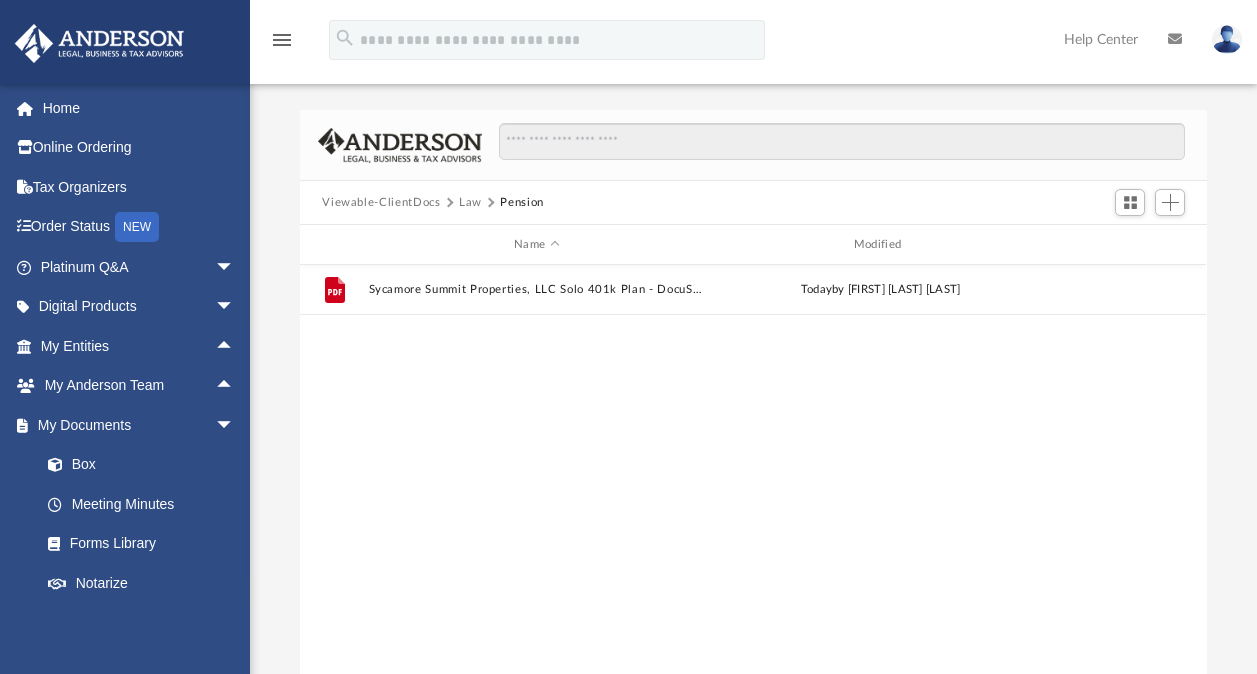 click on "Viewable-ClientDocs Law Pension" at bounding box center (753, 203) 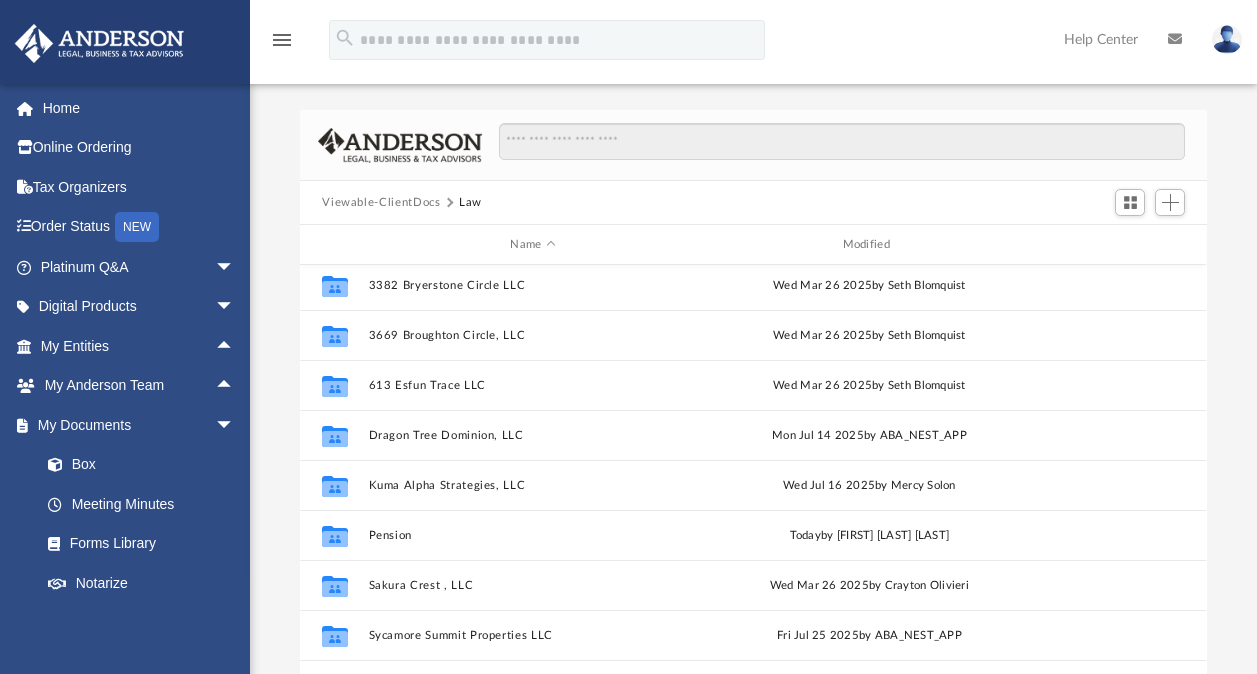 scroll, scrollTop: 85, scrollLeft: 0, axis: vertical 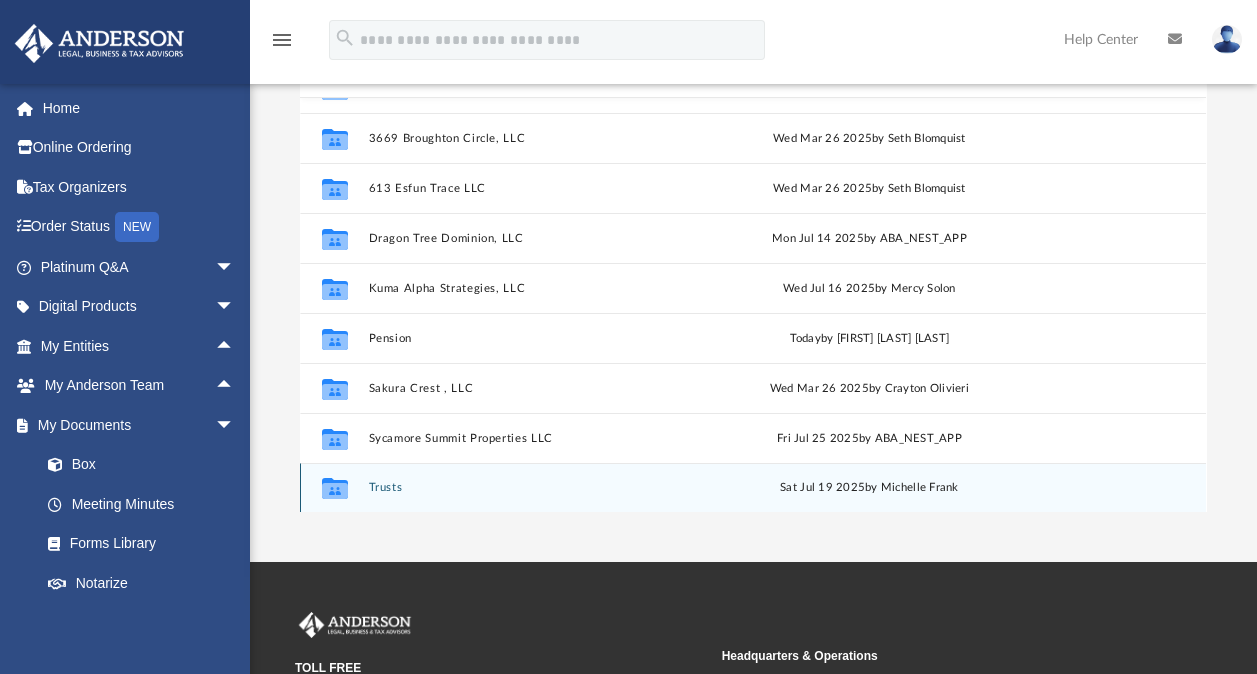 click on "Trusts" at bounding box center (533, 487) 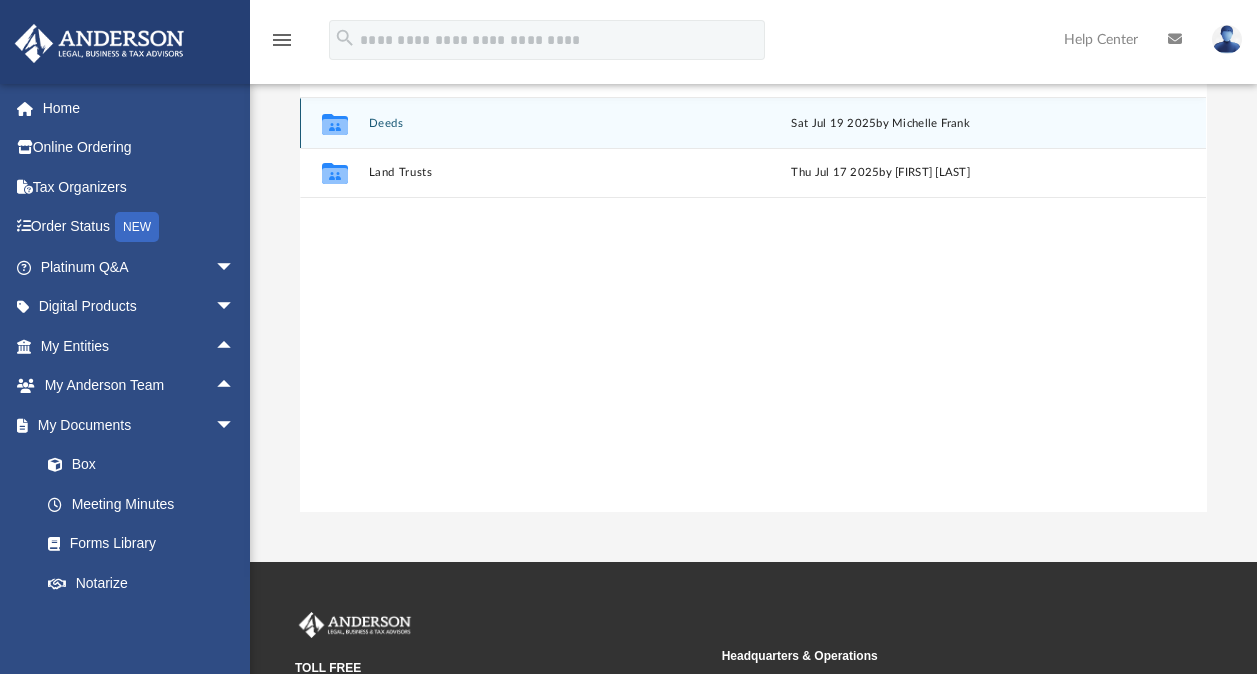 scroll, scrollTop: 0, scrollLeft: 0, axis: both 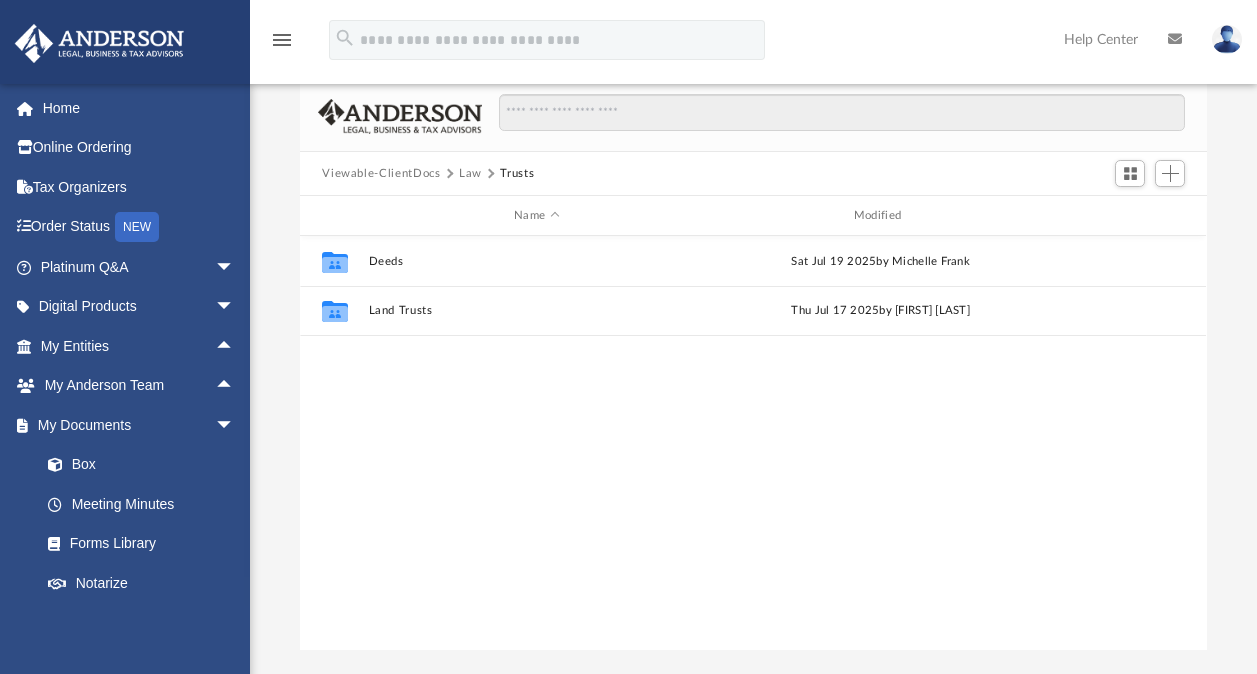 click on "Viewable-ClientDocs" at bounding box center (381, 174) 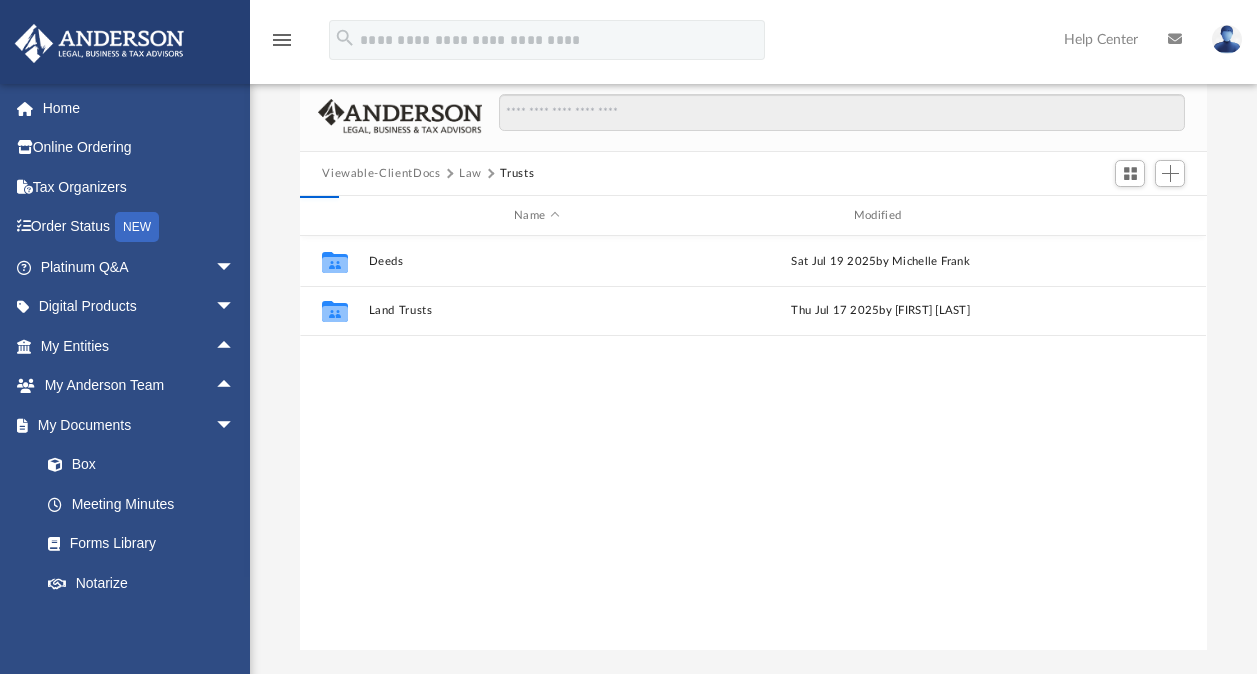 click on "Viewable-ClientDocs" at bounding box center (381, 174) 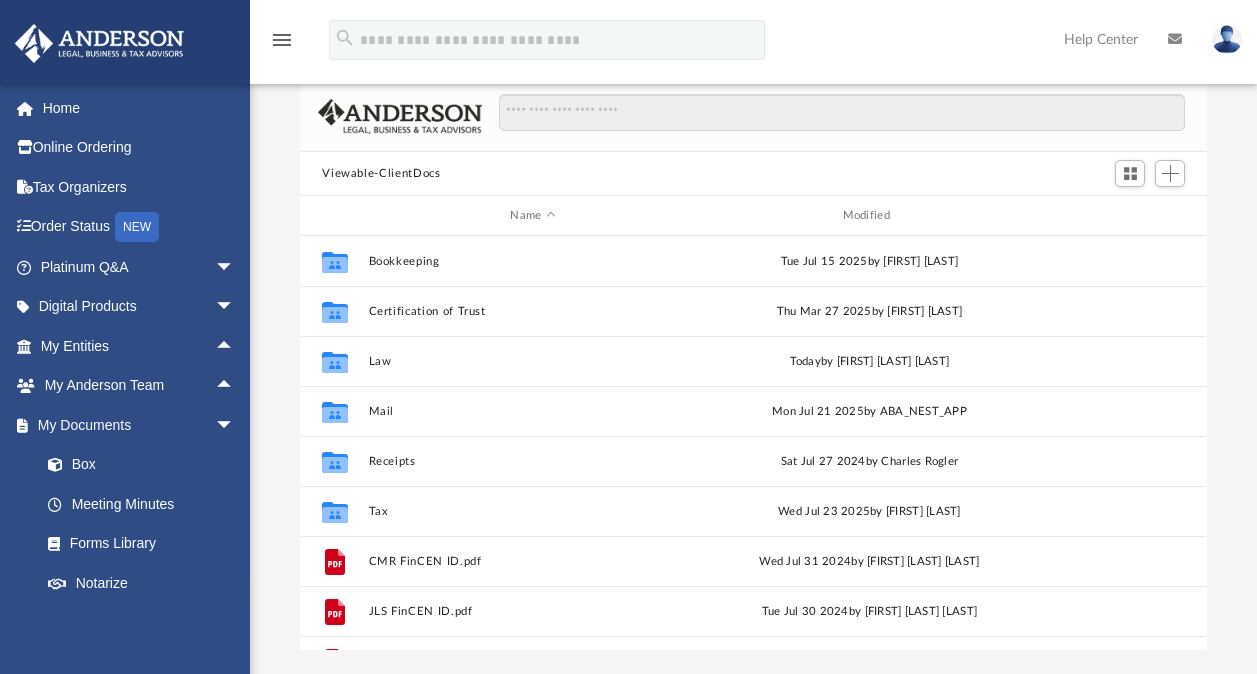 click on "Viewable-ClientDocs" at bounding box center (381, 174) 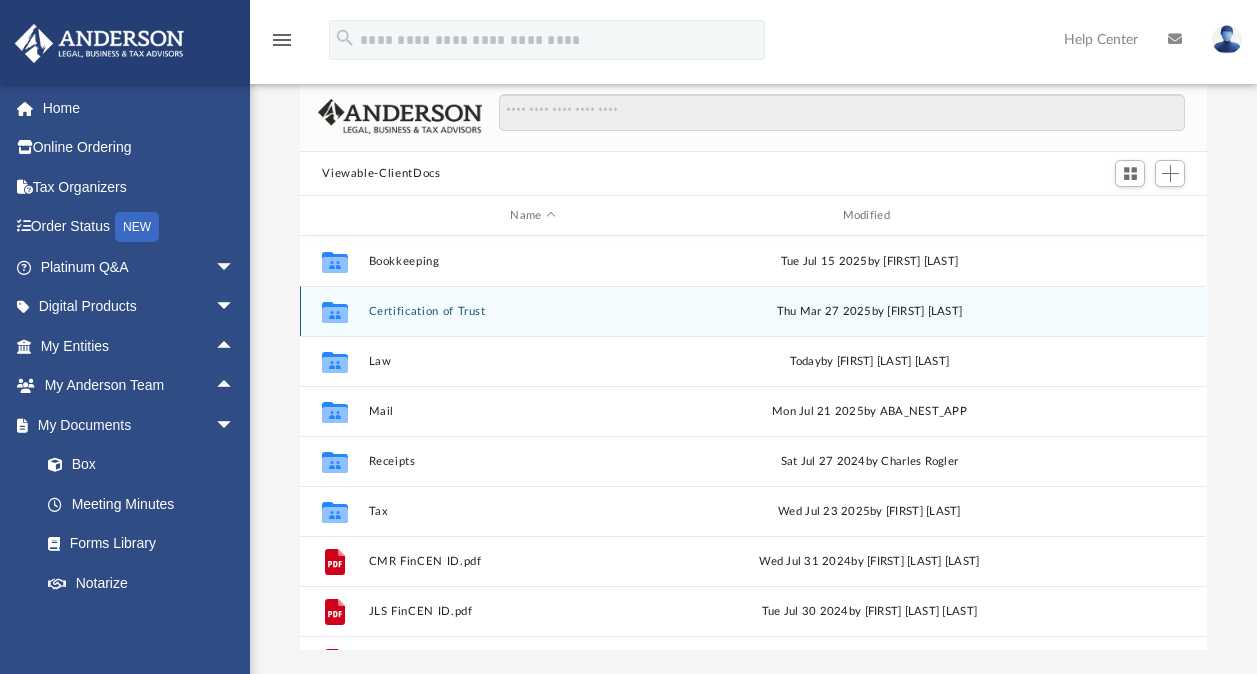 click on "Certification of Trust" at bounding box center [533, 311] 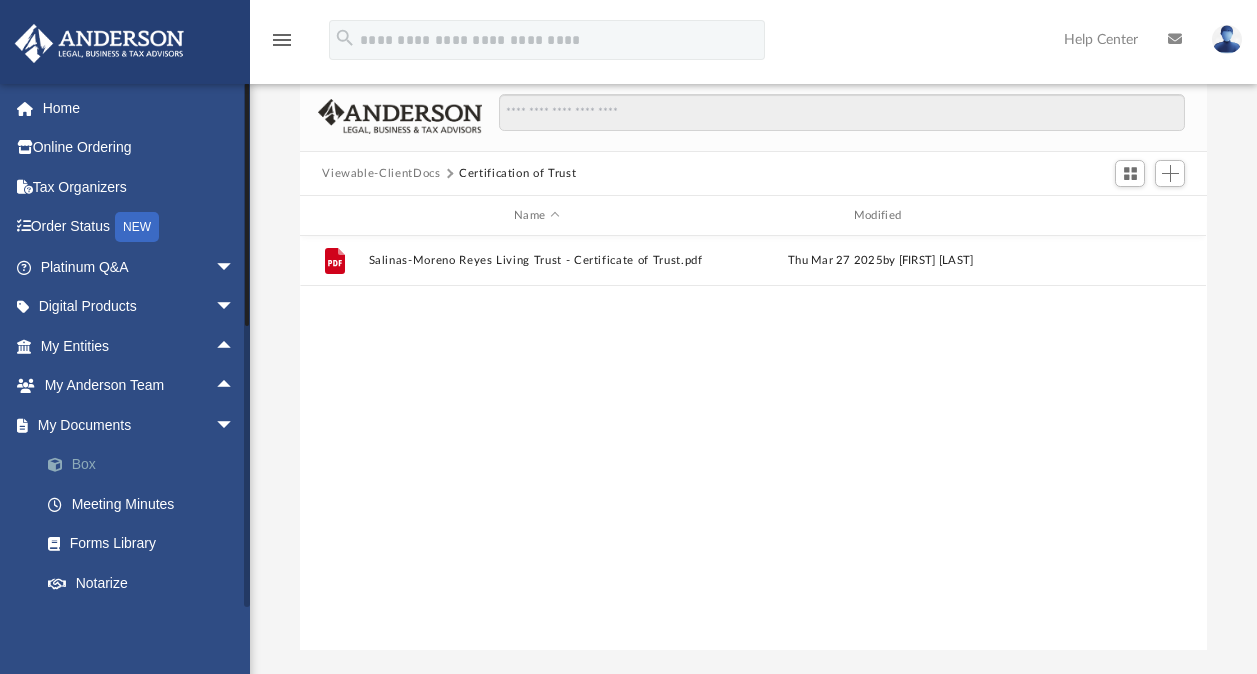 click on "Box" at bounding box center (146, 465) 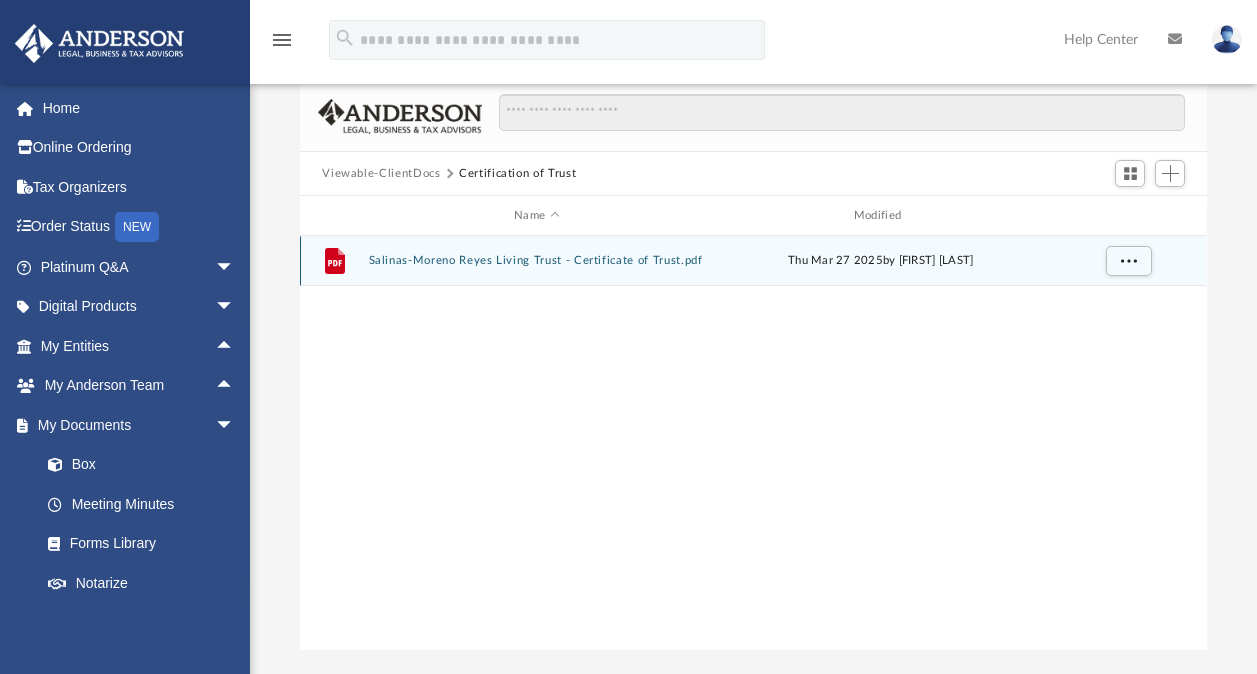 click on "Salinas-Moreno Reyes Living Trust - Certificate of Trust.pdf" at bounding box center (537, 260) 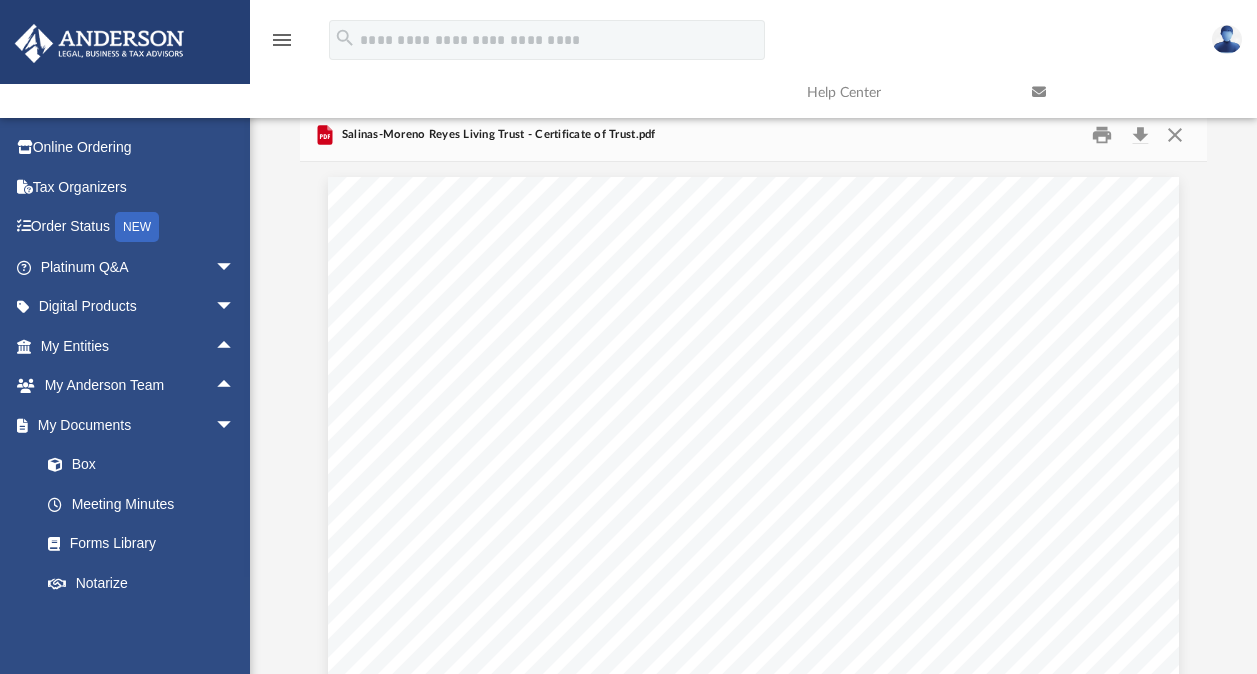 scroll, scrollTop: 0, scrollLeft: 0, axis: both 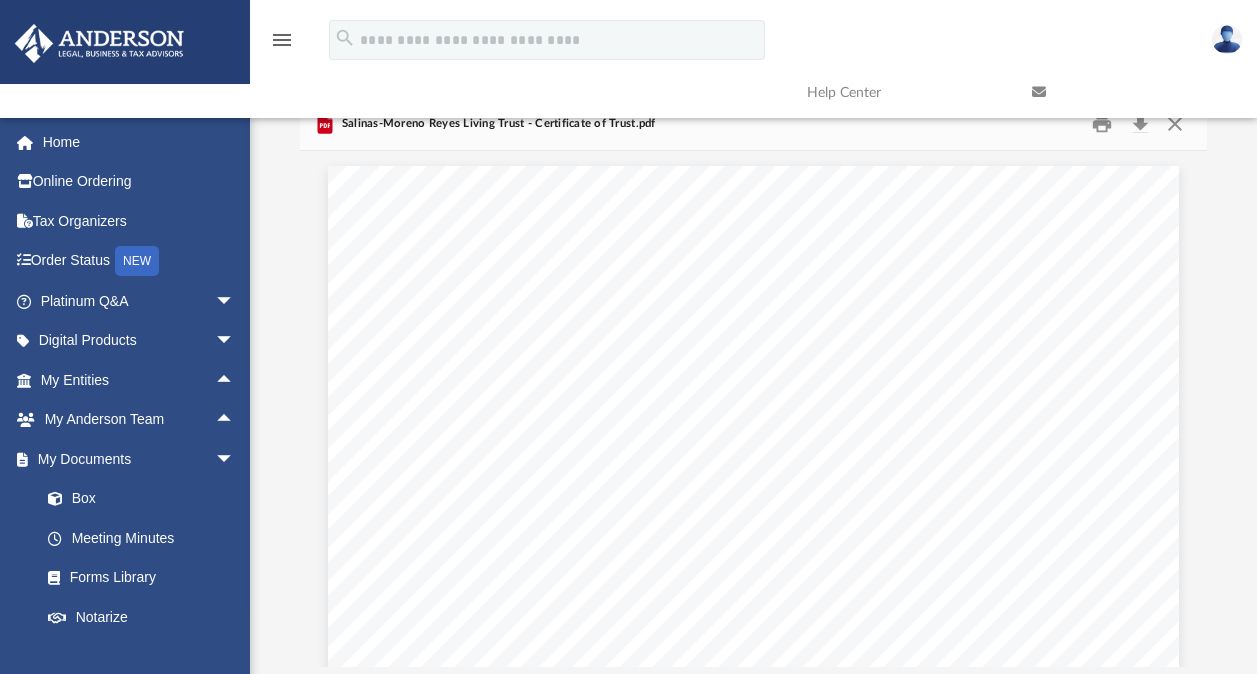 click at bounding box center (1129, 92) 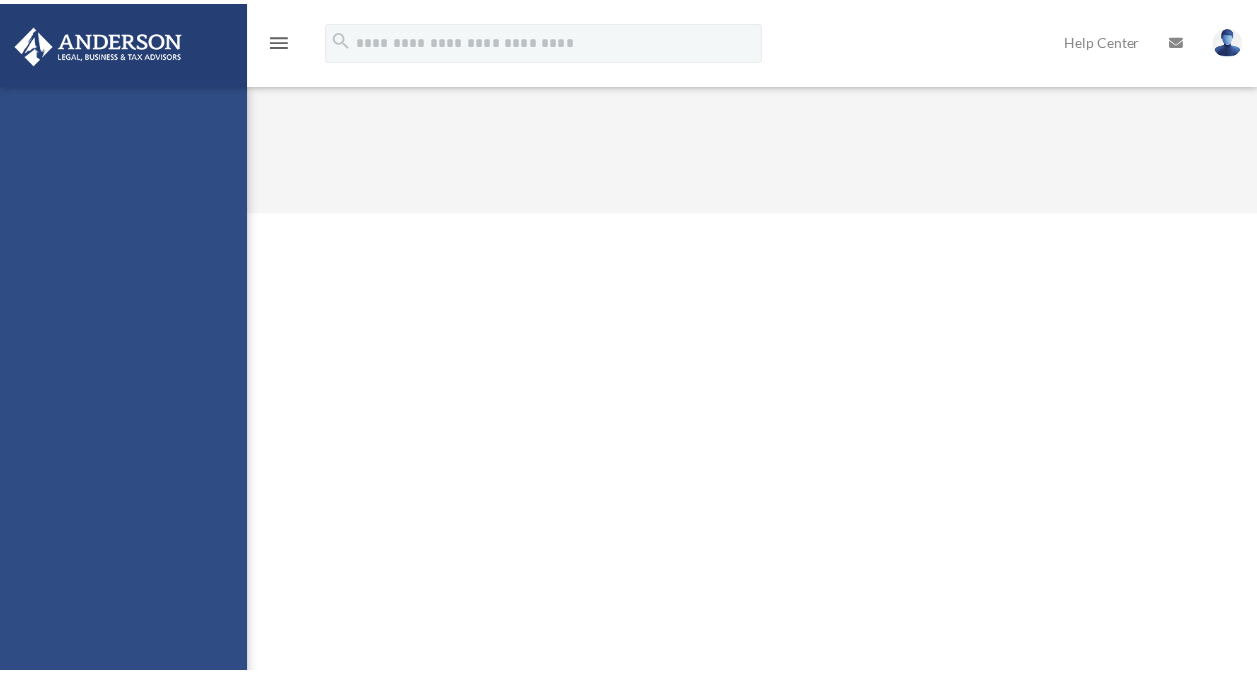 scroll, scrollTop: 0, scrollLeft: 0, axis: both 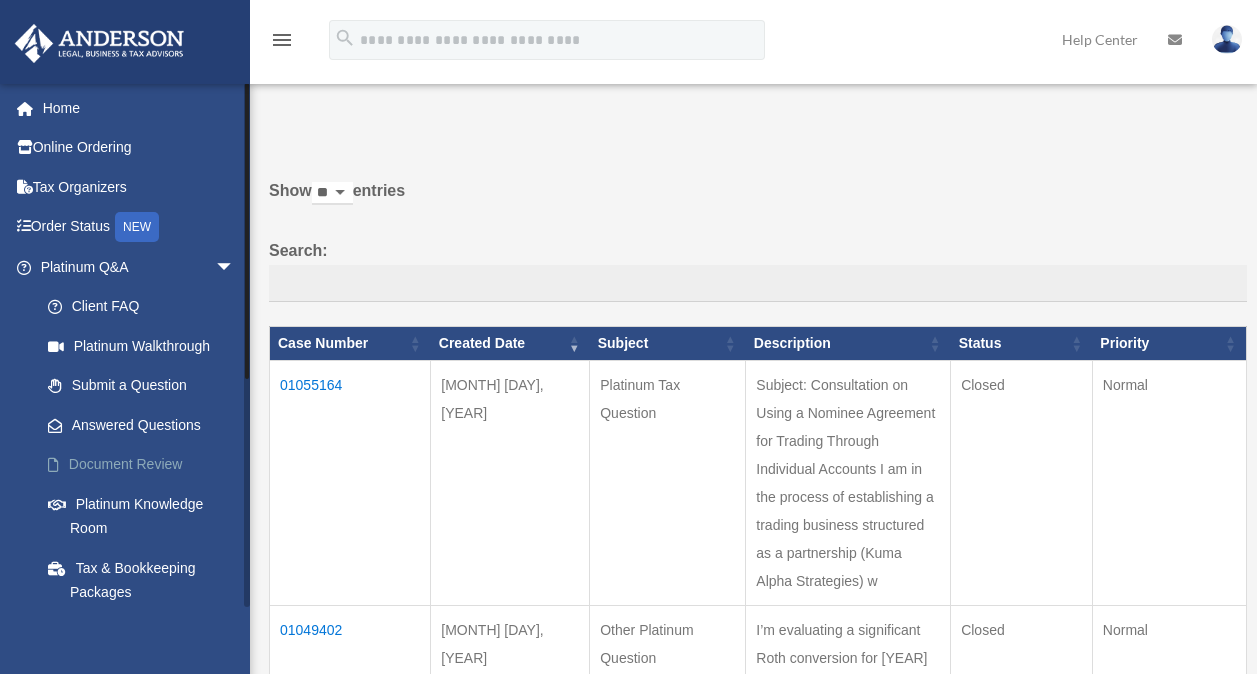 click on "Document Review" at bounding box center [146, 465] 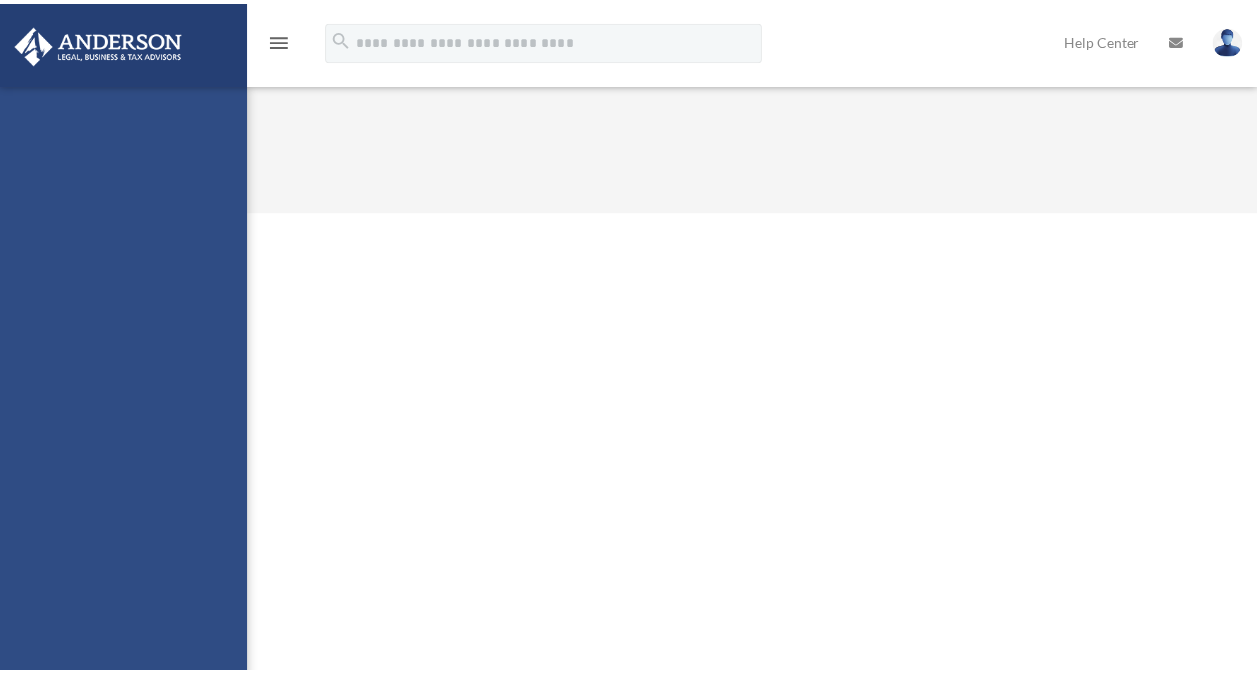 scroll, scrollTop: 0, scrollLeft: 0, axis: both 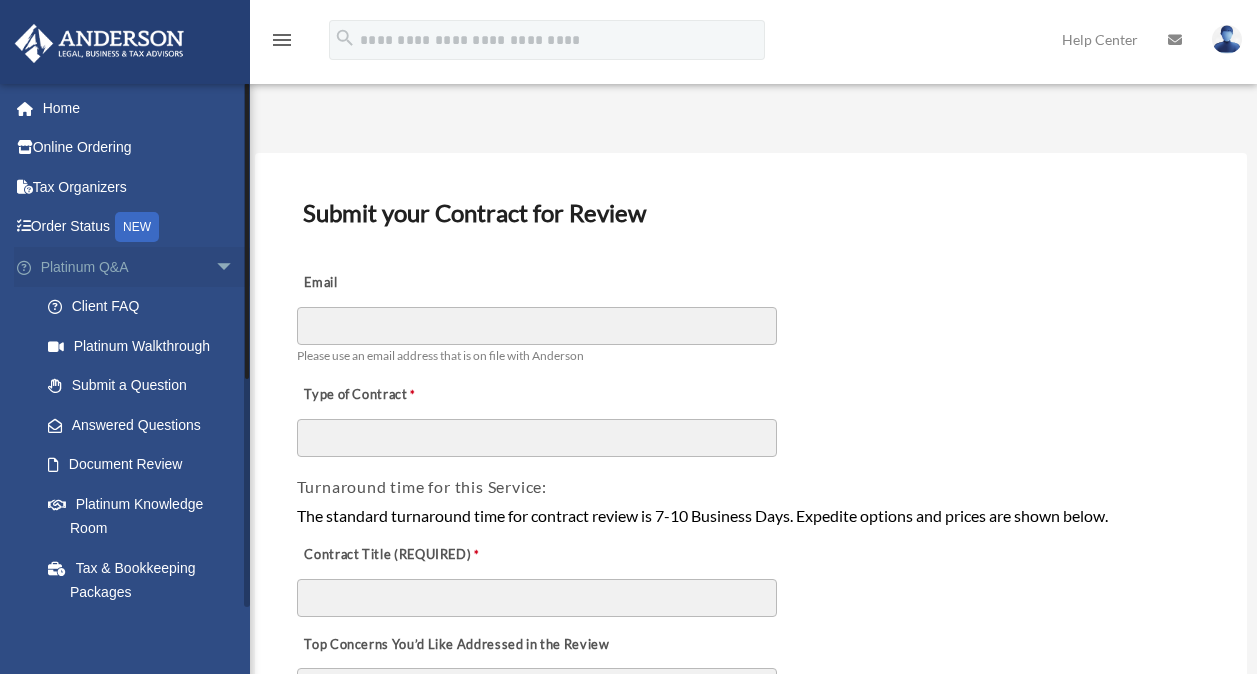 click on "arrow_drop_down" at bounding box center [235, 267] 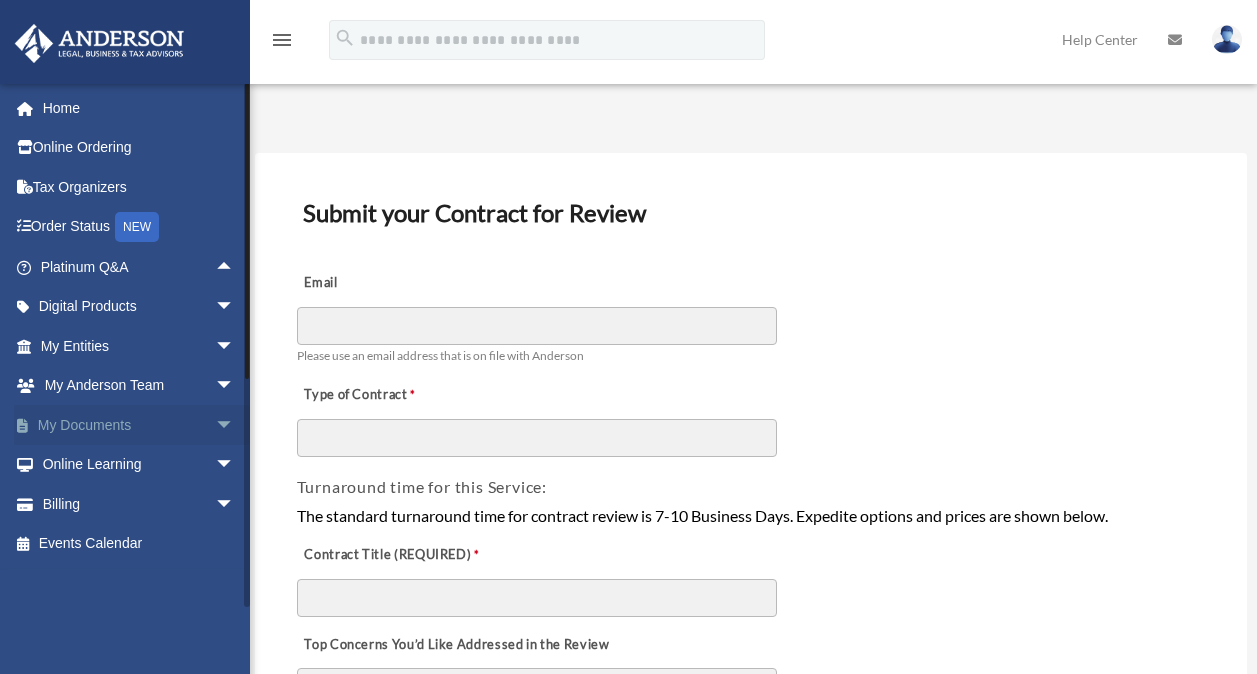 click on "arrow_drop_down" at bounding box center [235, 425] 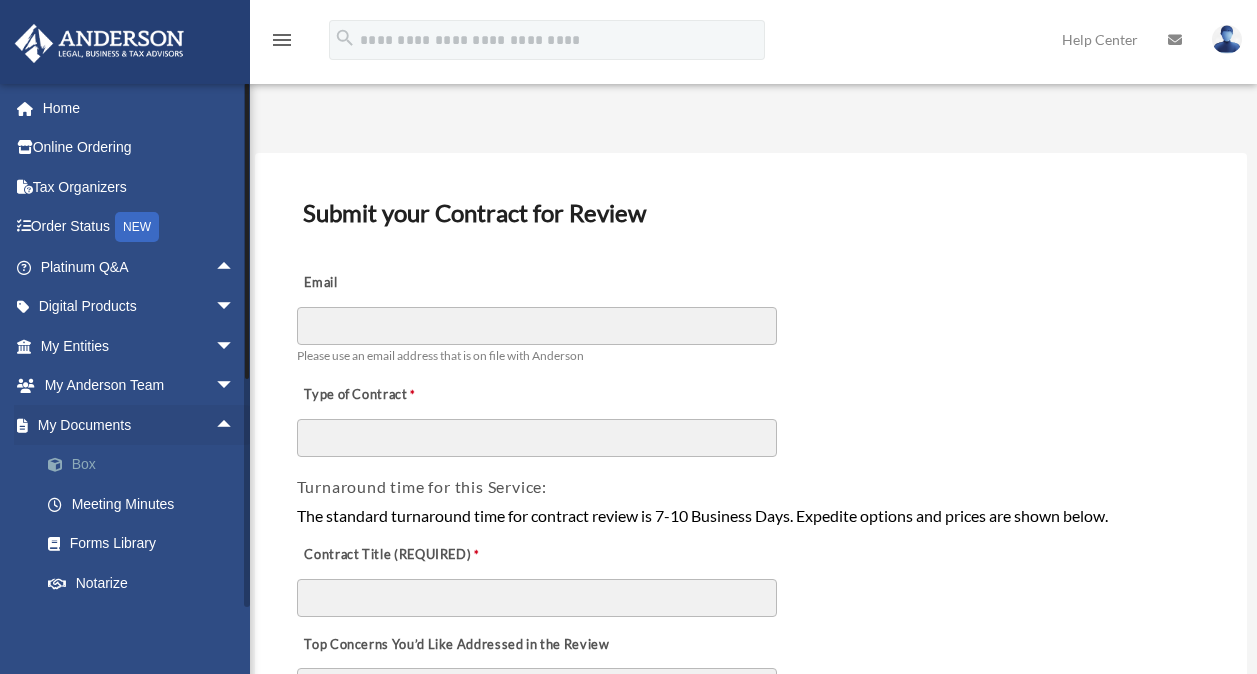 click on "Box" at bounding box center [146, 465] 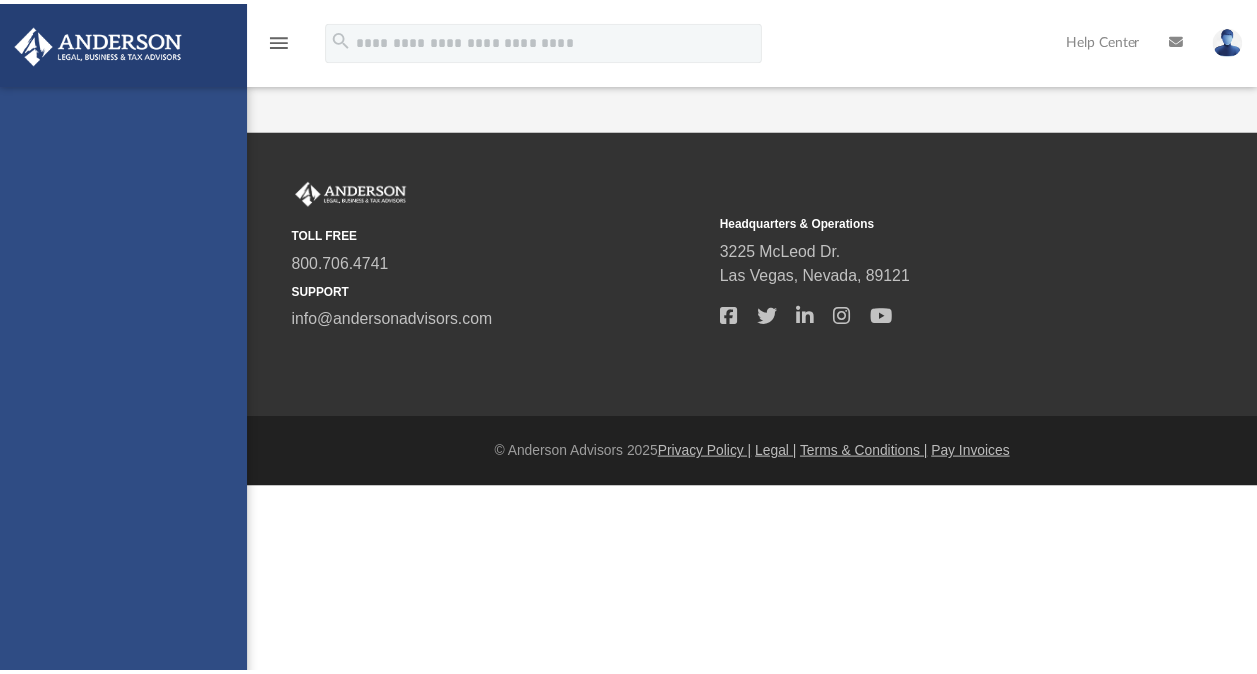 scroll, scrollTop: 0, scrollLeft: 0, axis: both 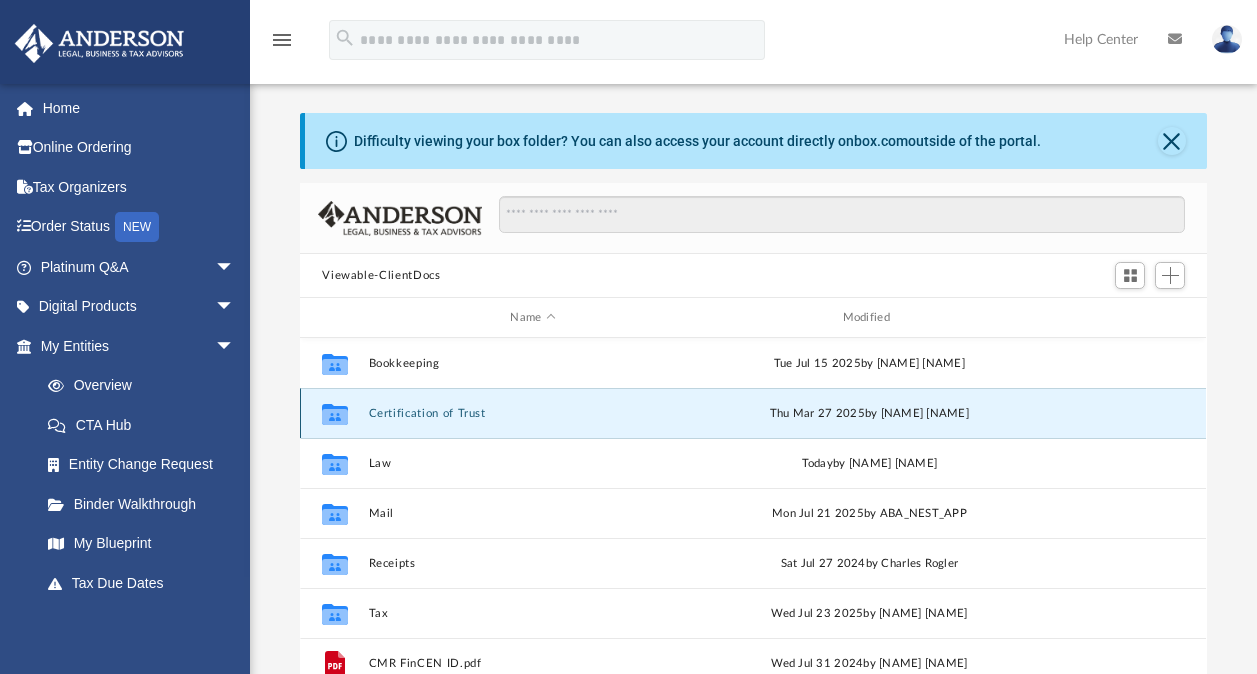 click on "Certification of Trust" at bounding box center (533, 413) 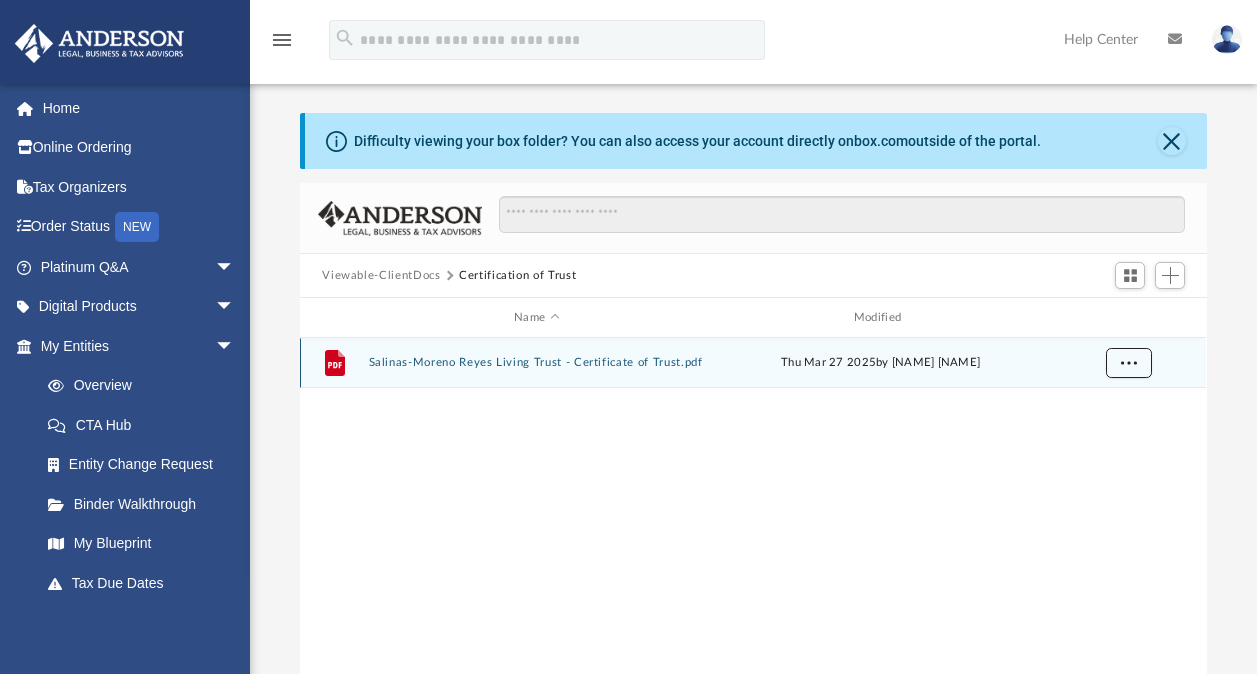 click at bounding box center (1129, 362) 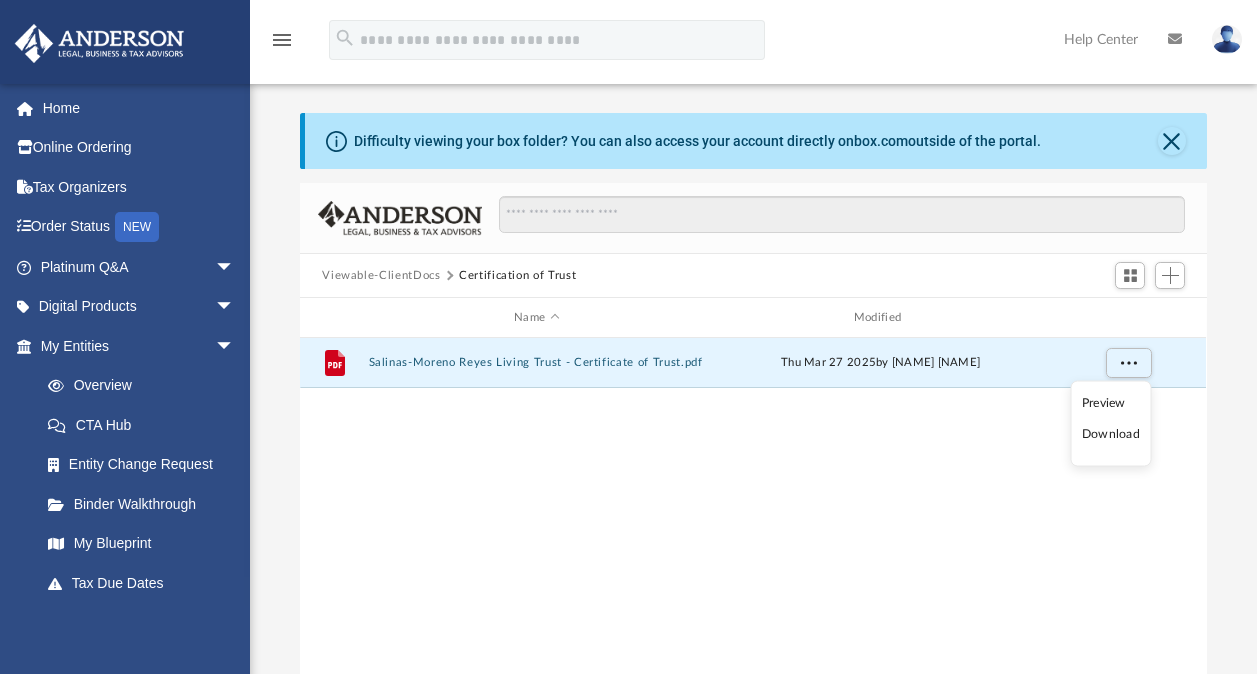 click on "Preview" at bounding box center [1111, 402] 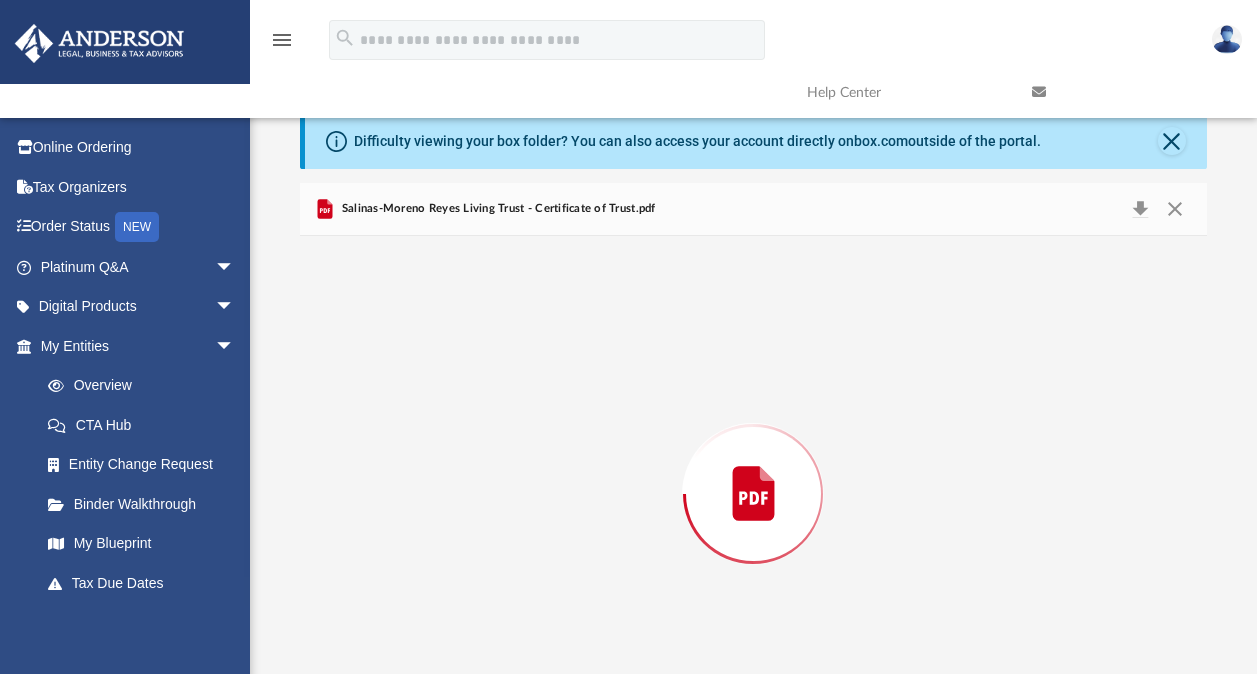 scroll, scrollTop: 78, scrollLeft: 0, axis: vertical 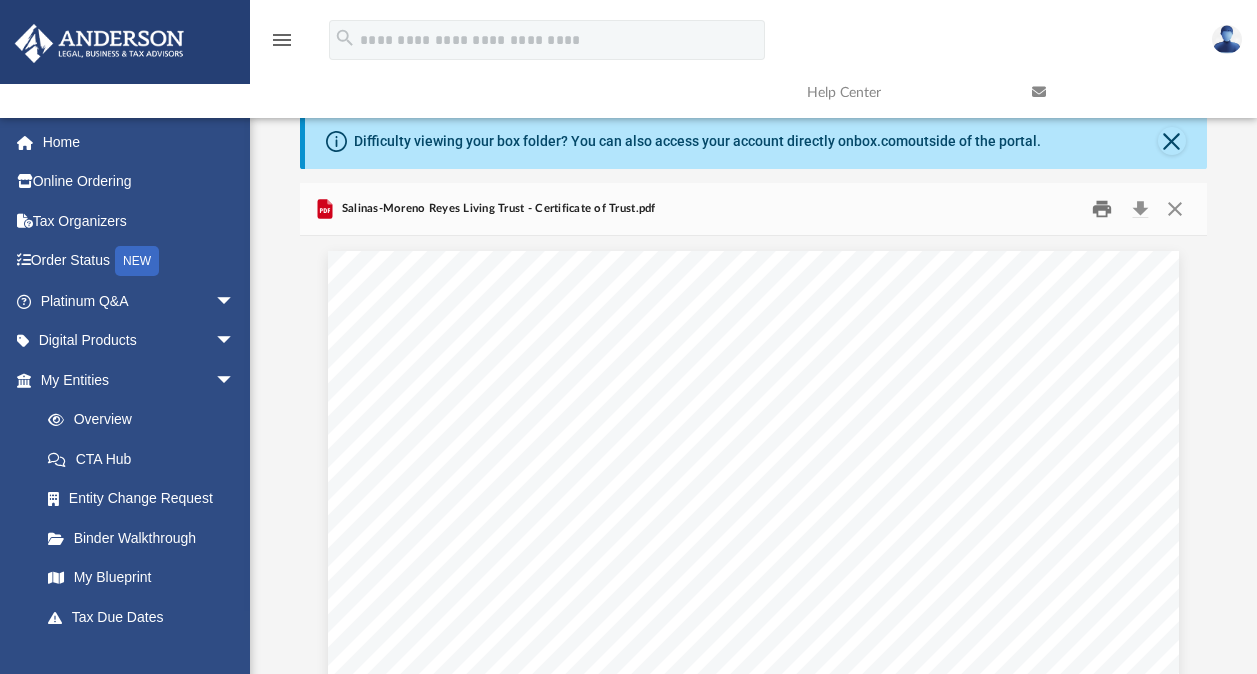 click at bounding box center [1102, 209] 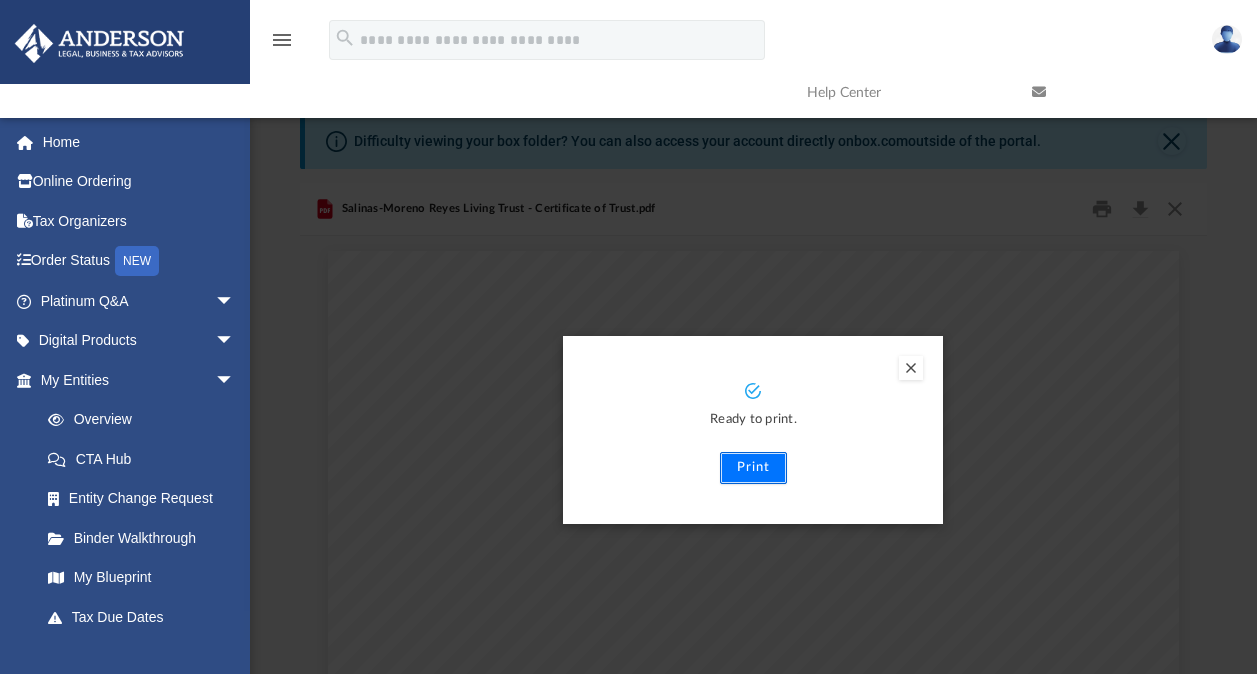 click on "Print" at bounding box center [753, 468] 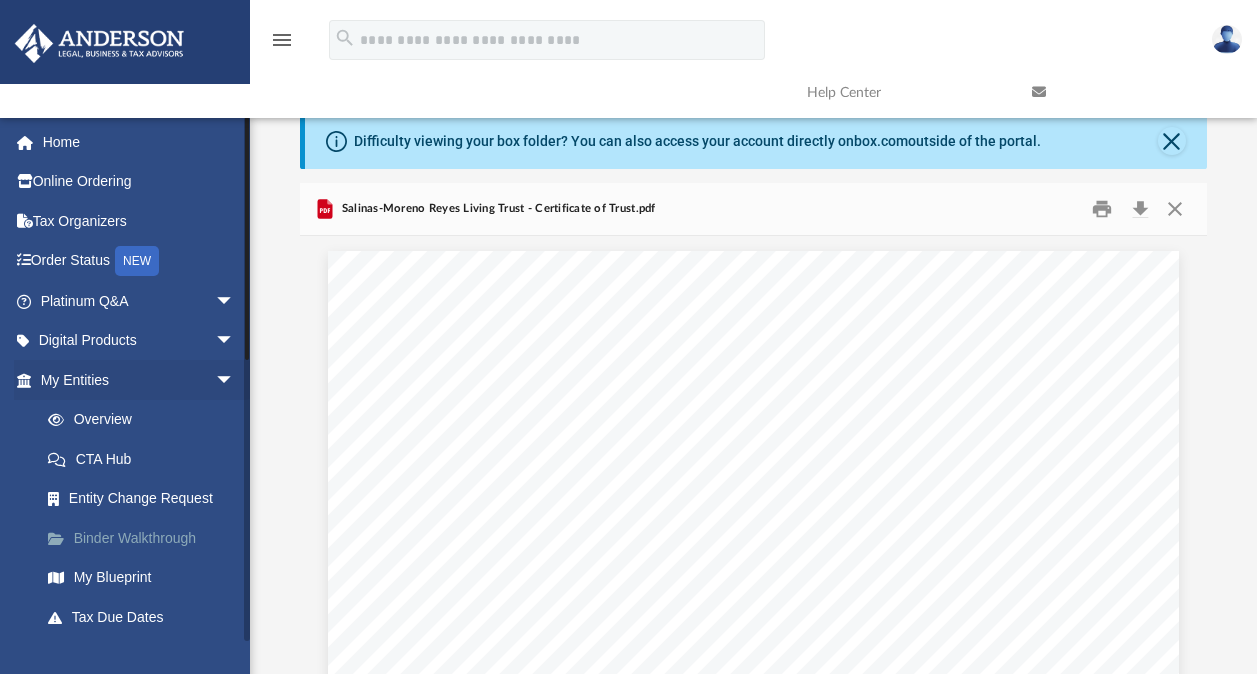 click on "Binder Walkthrough" at bounding box center (146, 538) 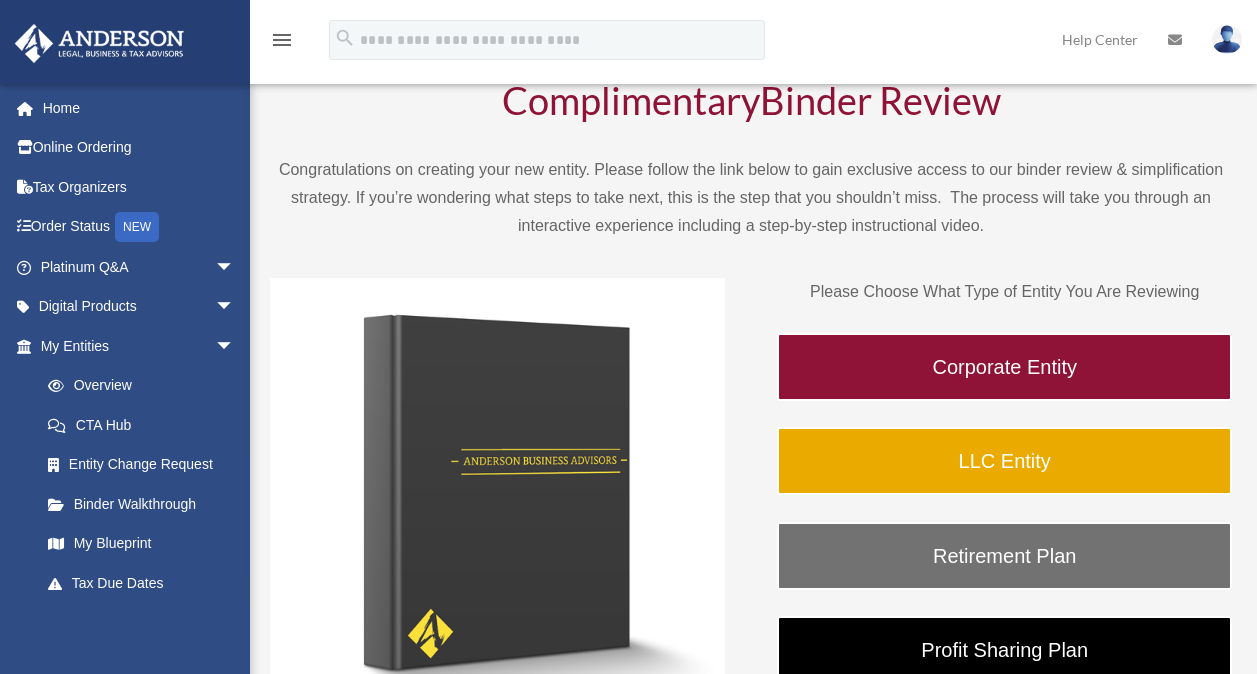 scroll, scrollTop: 94, scrollLeft: 0, axis: vertical 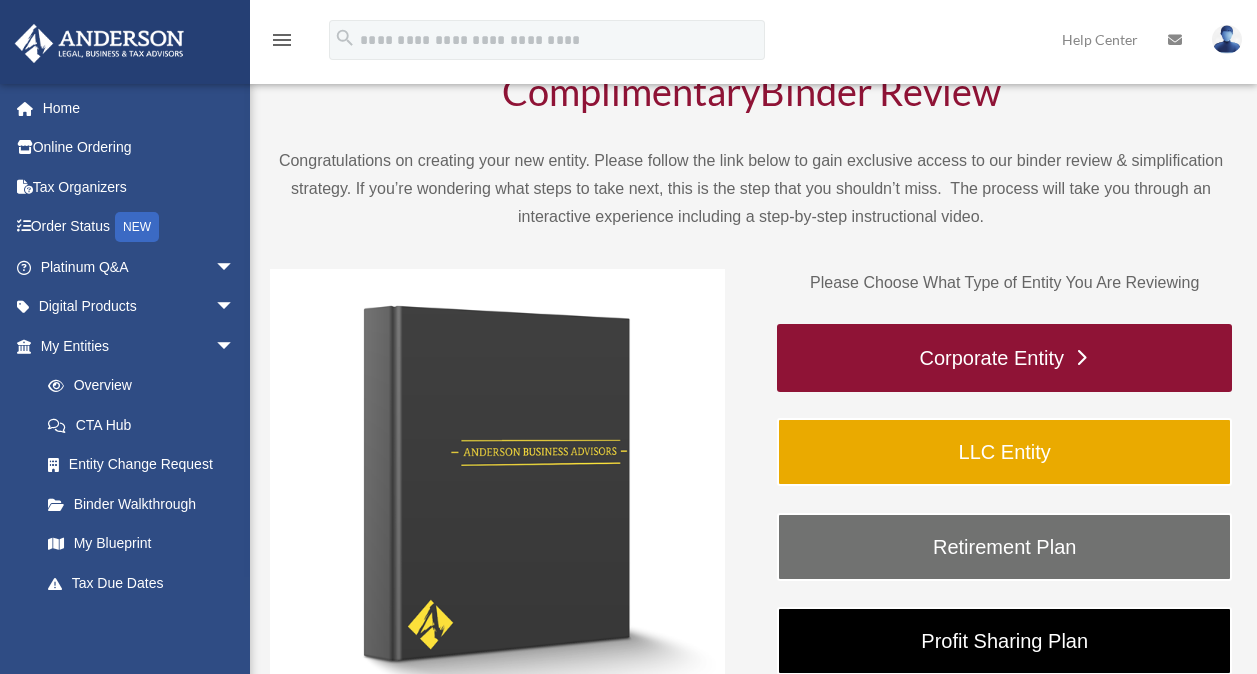 click on "Corporate Entity" at bounding box center (1004, 358) 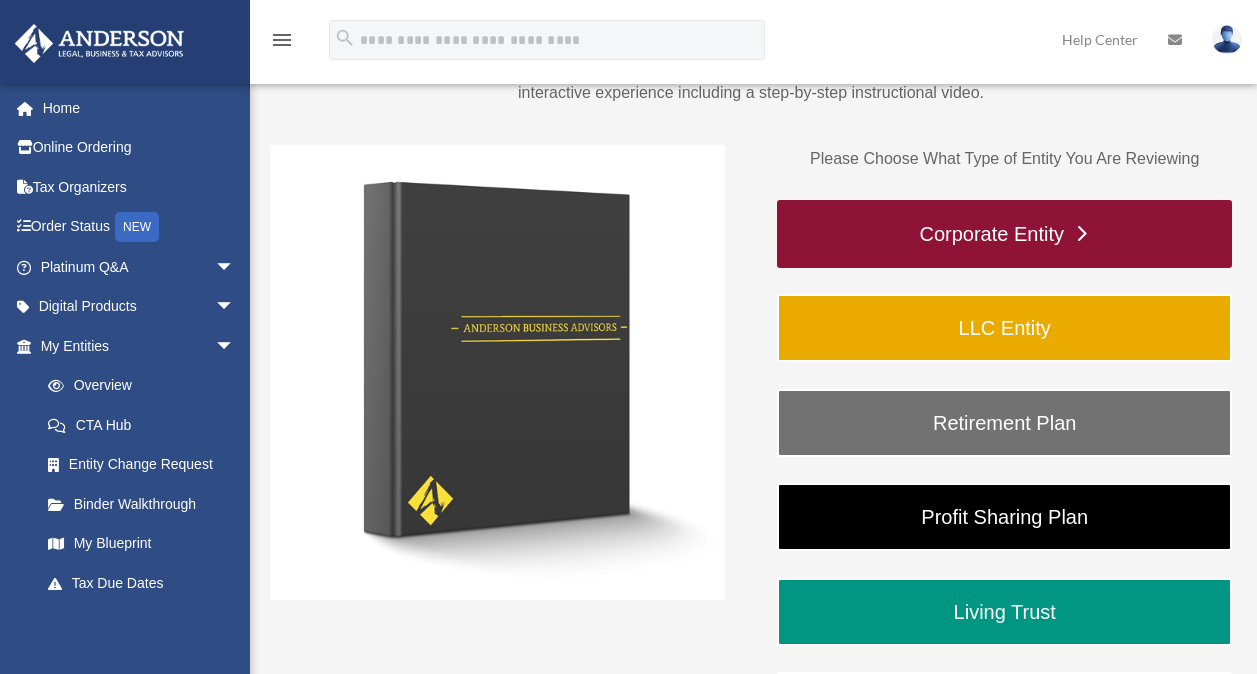 scroll, scrollTop: 230, scrollLeft: 0, axis: vertical 